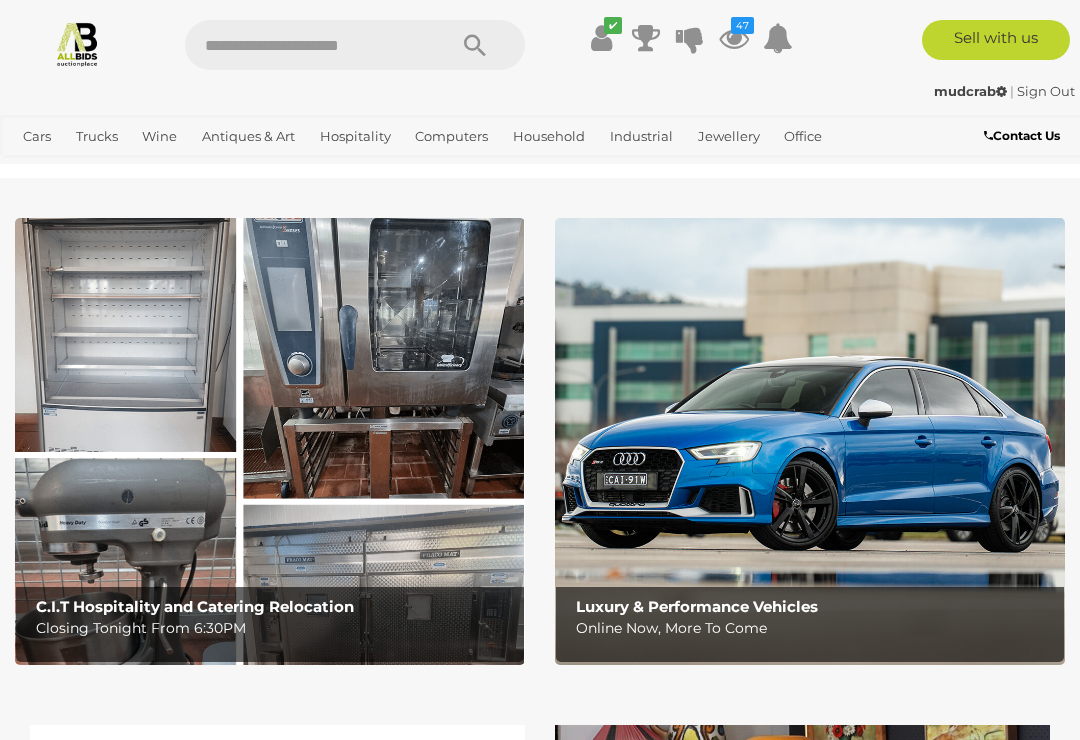 scroll, scrollTop: 0, scrollLeft: 0, axis: both 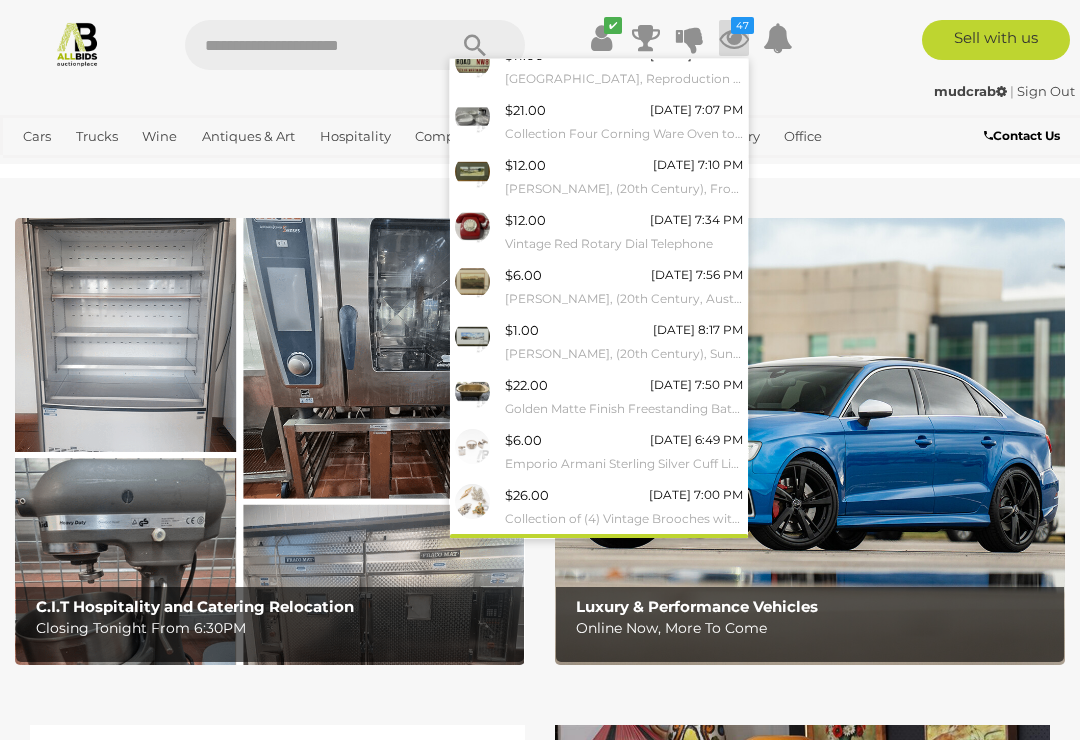 click on "View All" at bounding box center (599, 551) 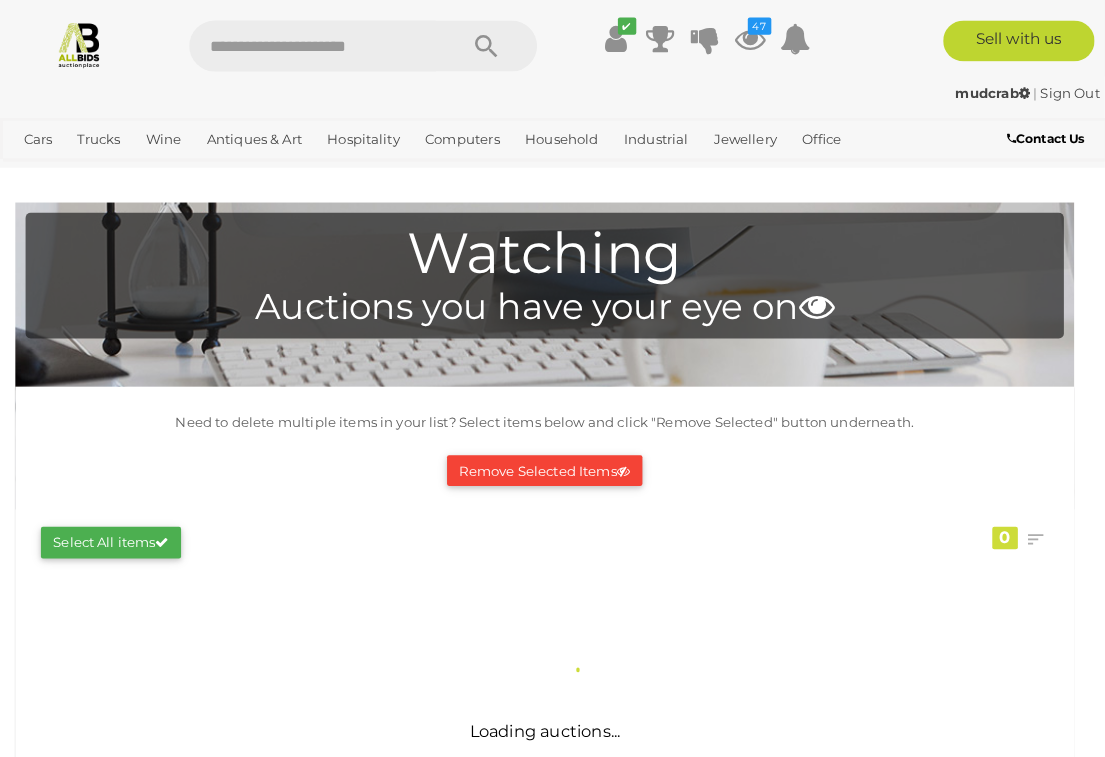 scroll, scrollTop: 2, scrollLeft: 0, axis: vertical 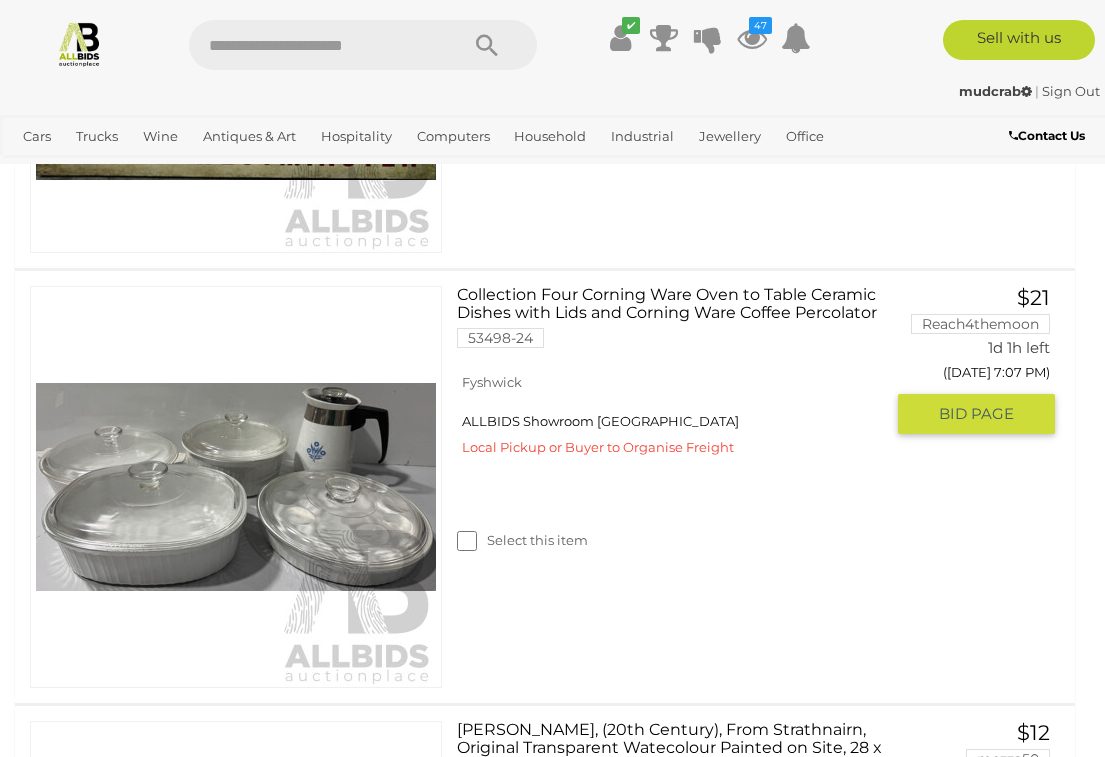 click on "Select this item" at bounding box center (522, 540) 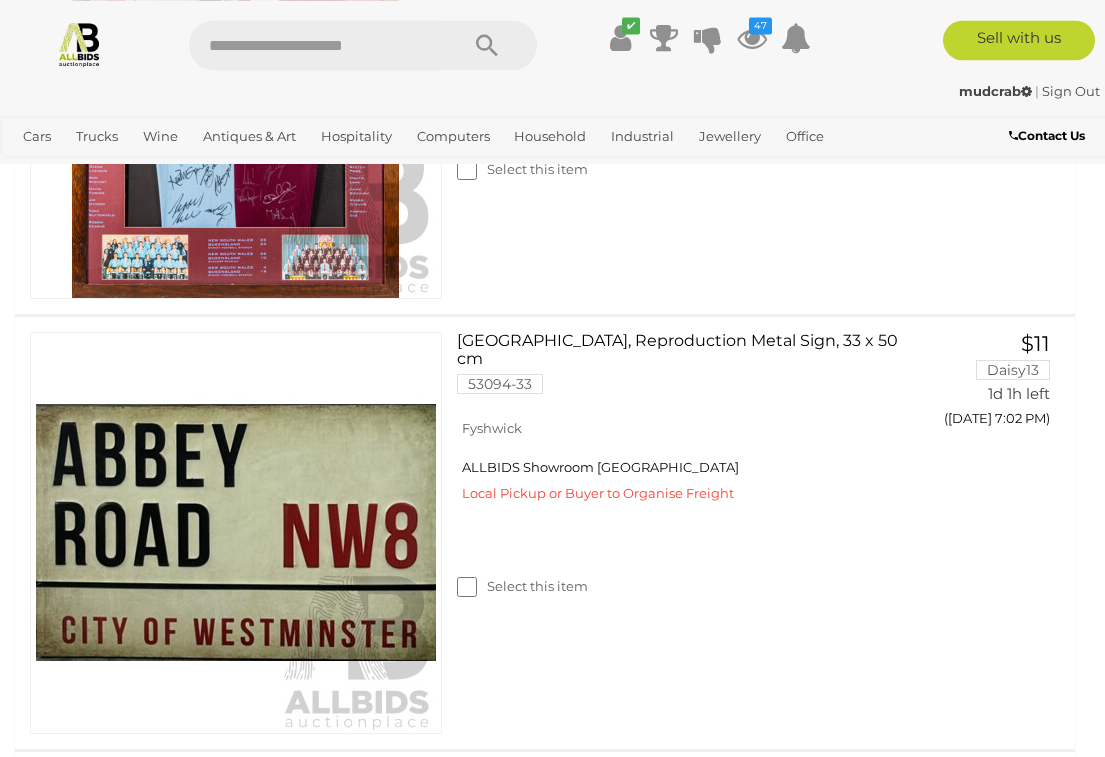 scroll, scrollTop: 680, scrollLeft: 0, axis: vertical 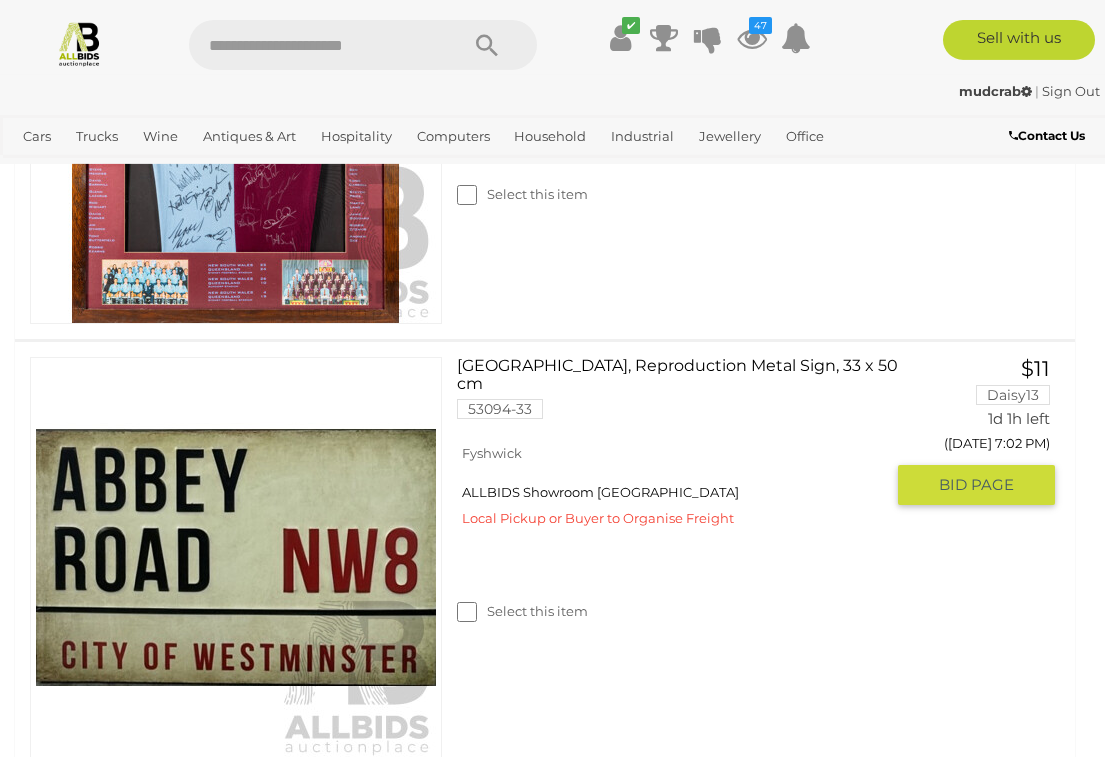 click on "Select this item" at bounding box center (522, 611) 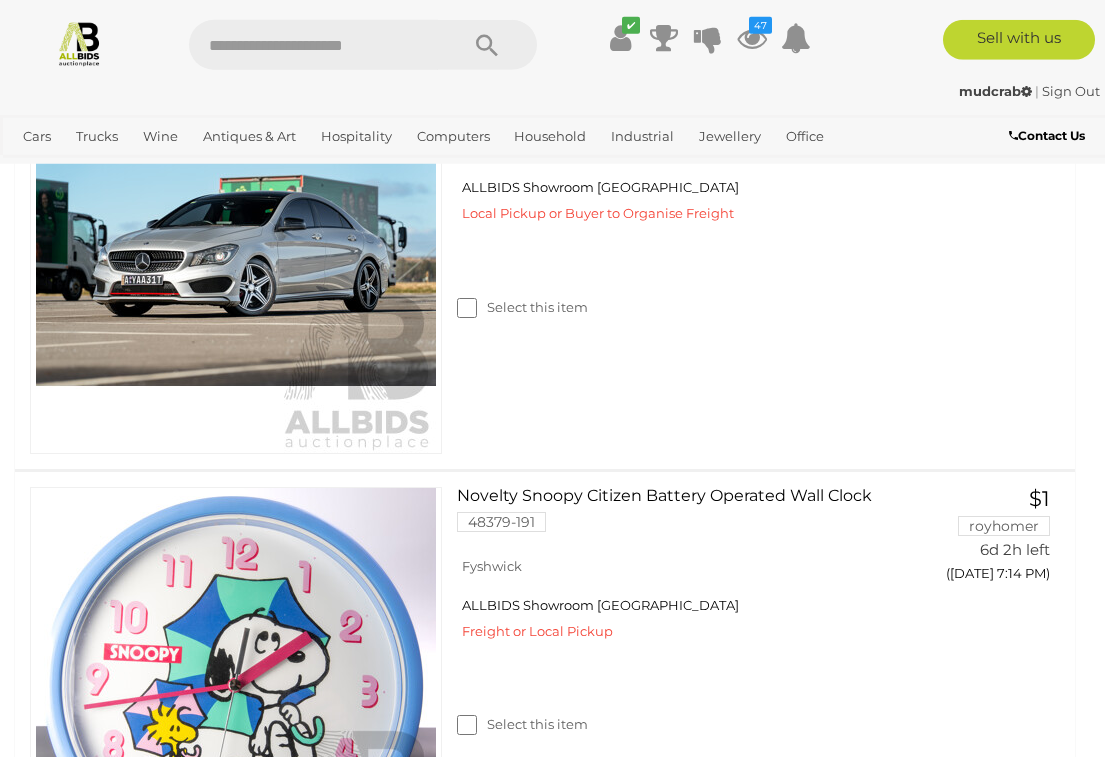 scroll, scrollTop: 10200, scrollLeft: 0, axis: vertical 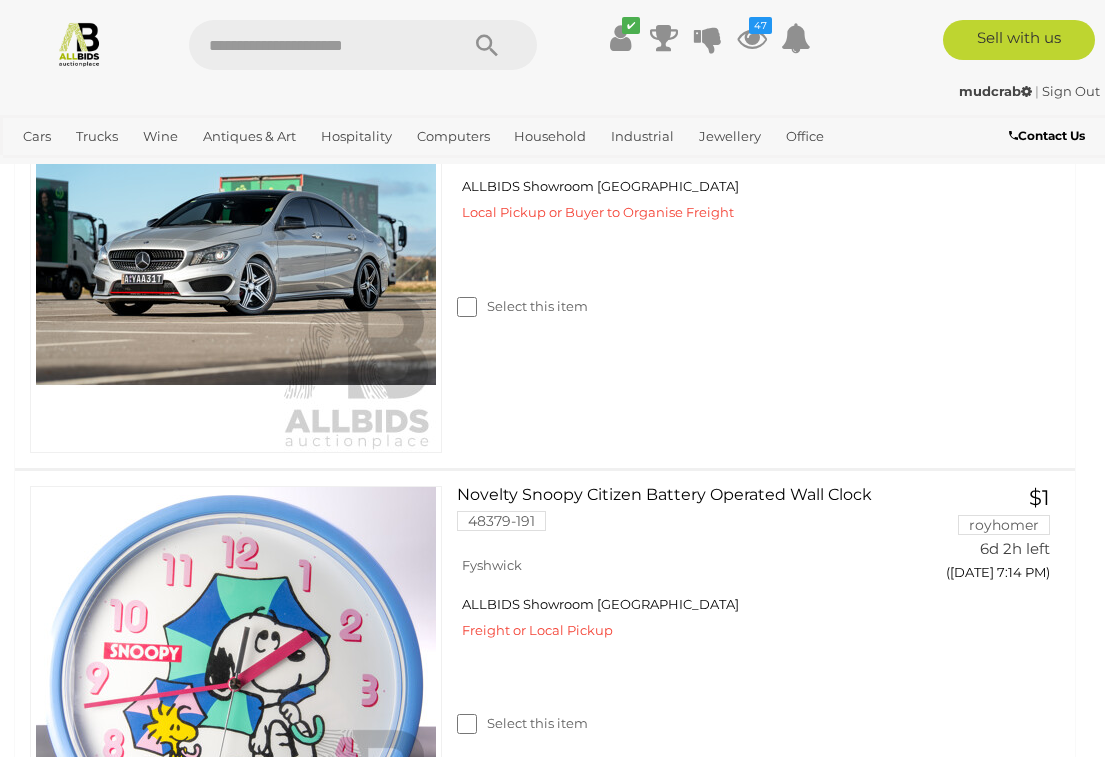 click on "Select this item" at bounding box center [522, -944] 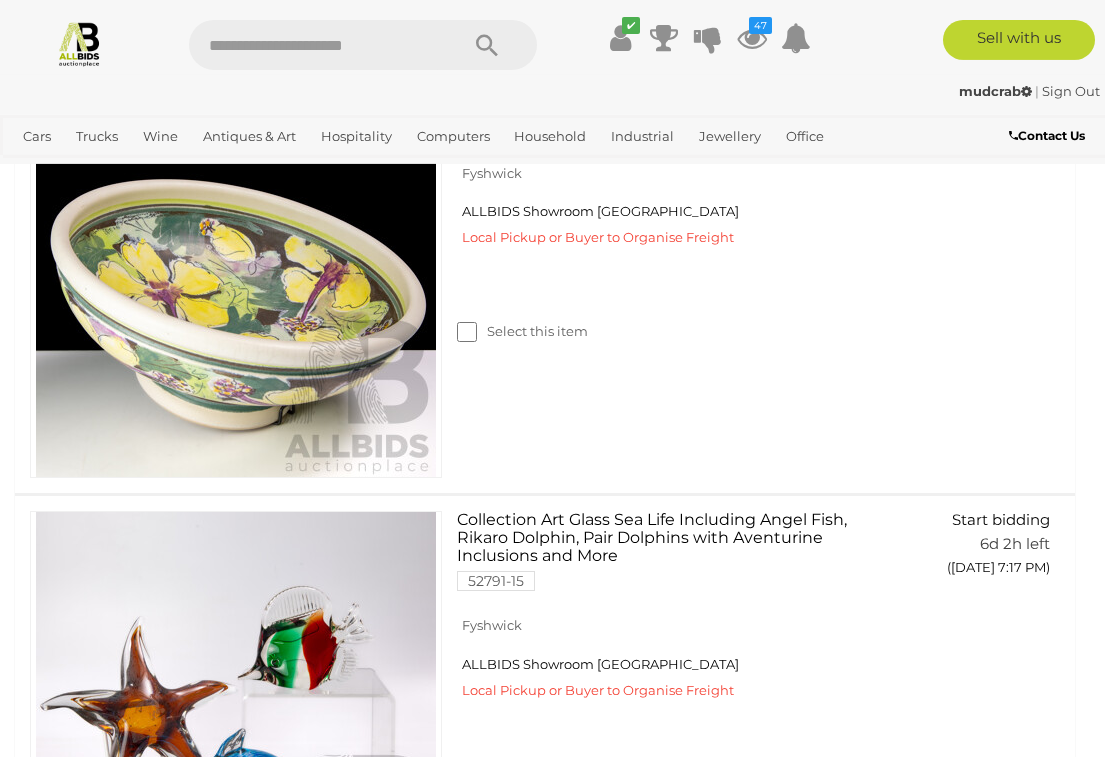 scroll, scrollTop: 11046, scrollLeft: 0, axis: vertical 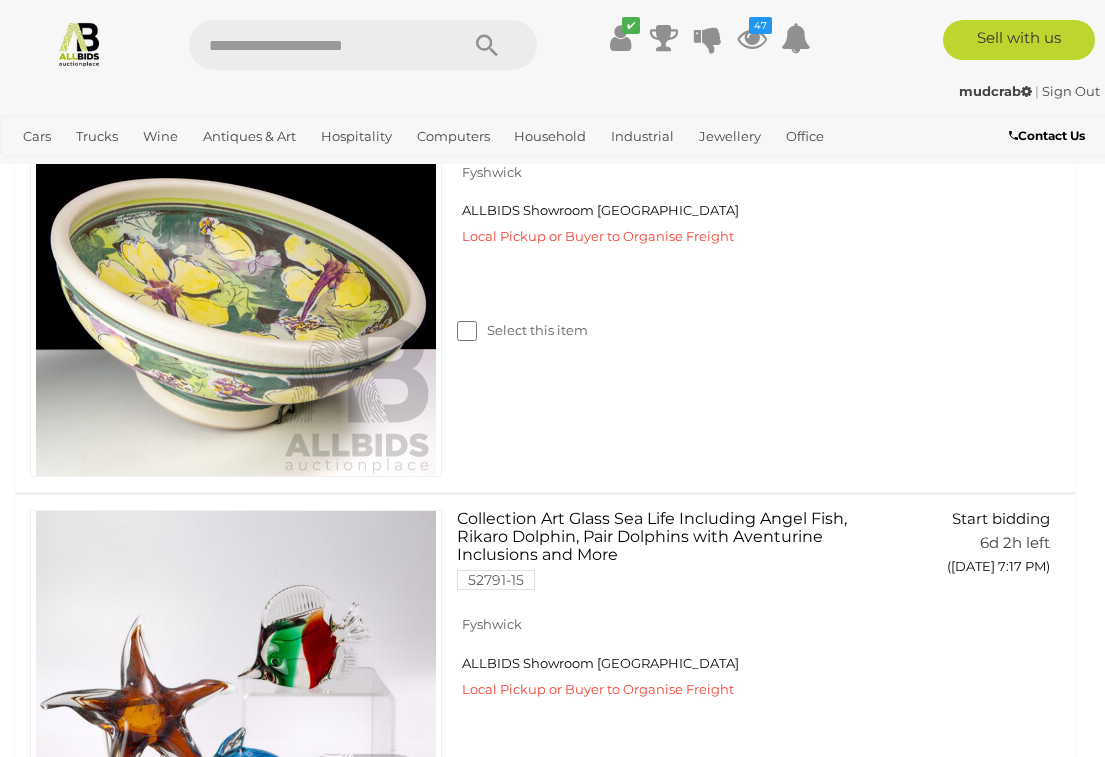 click on "Select this item" at bounding box center [522, -1174] 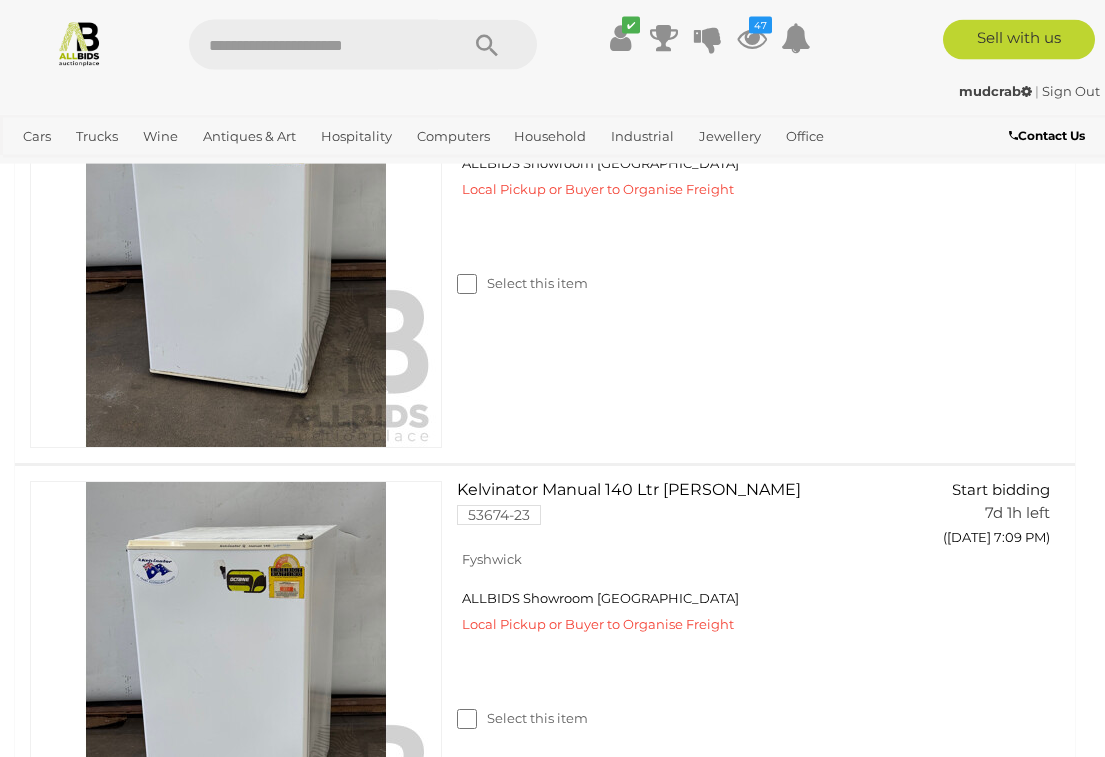 scroll, scrollTop: 14658, scrollLeft: 0, axis: vertical 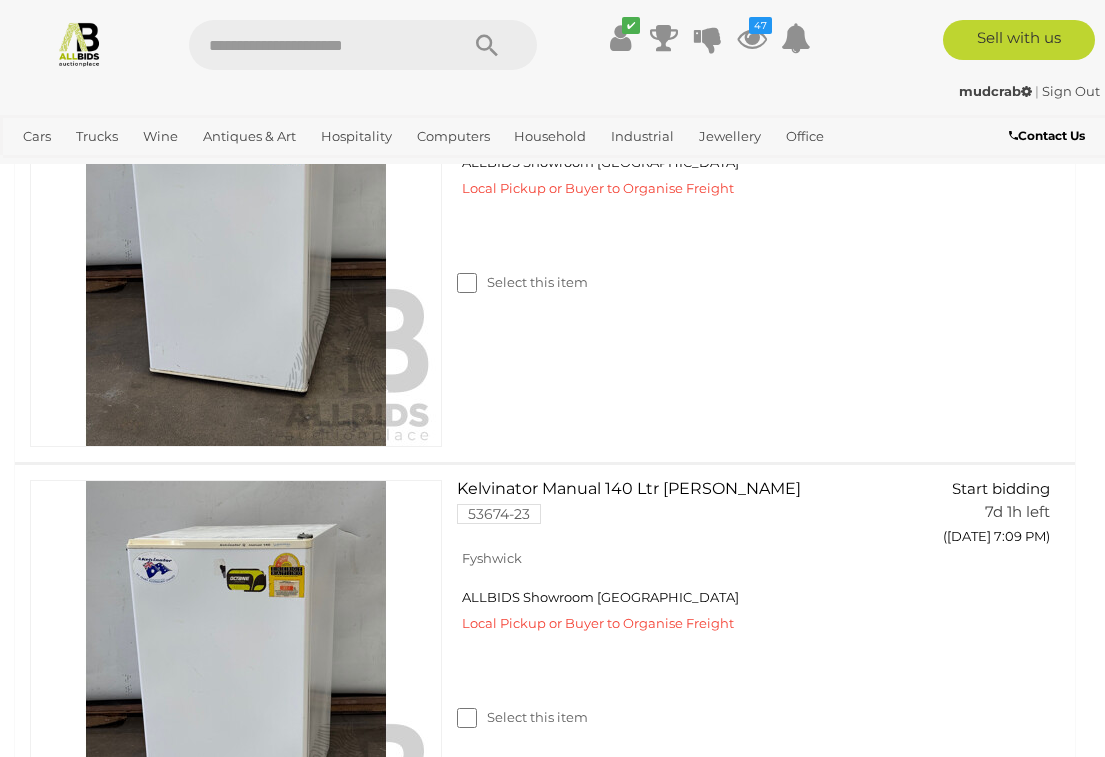 click on "Select this item" at bounding box center [522, -1831] 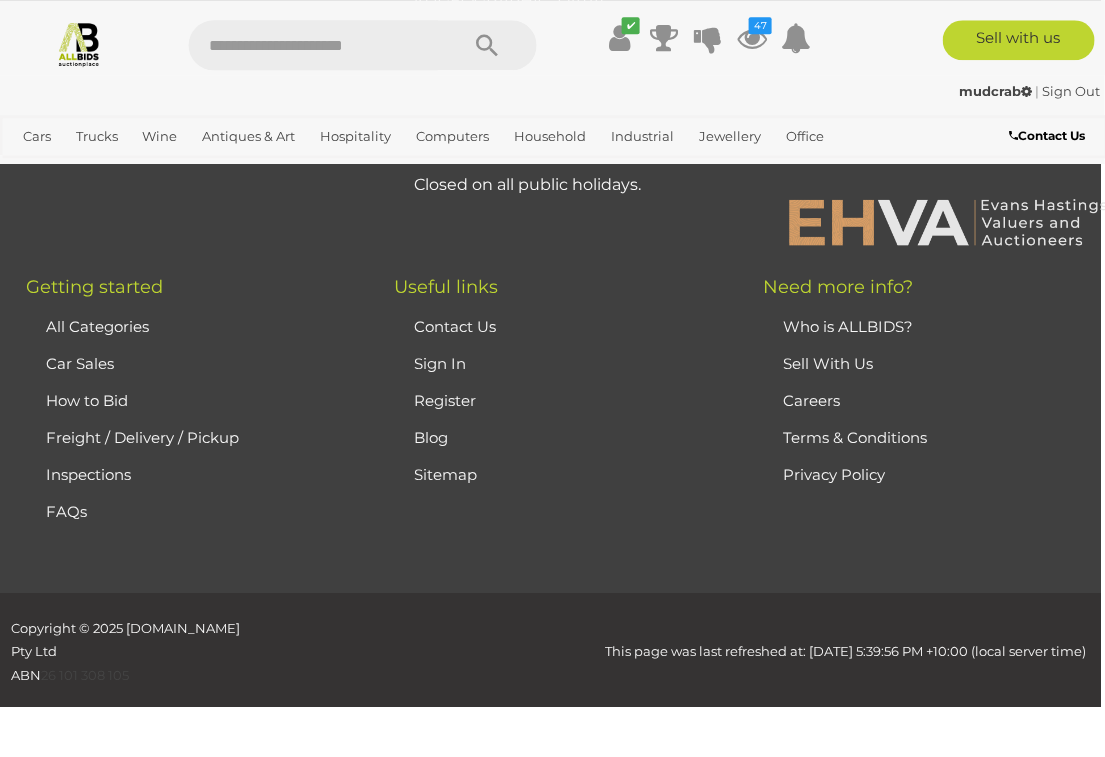 scroll, scrollTop: 19948, scrollLeft: 5, axis: both 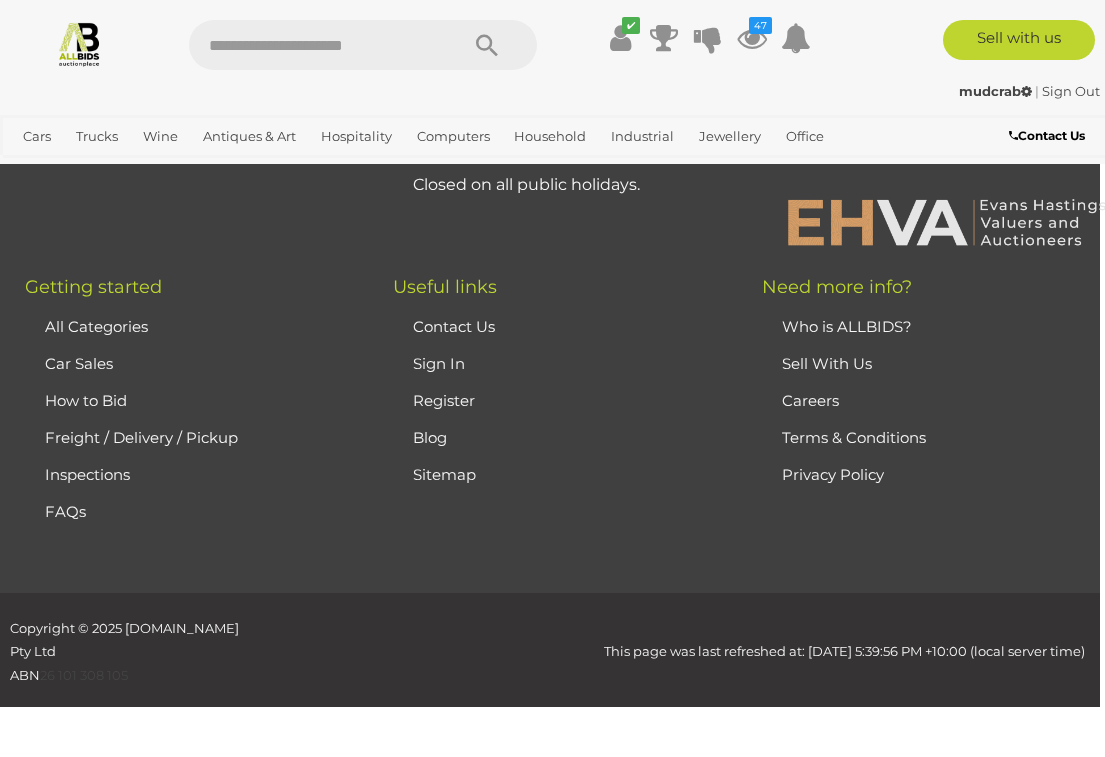 click on "Remove Selected Items" at bounding box center [540, -251] 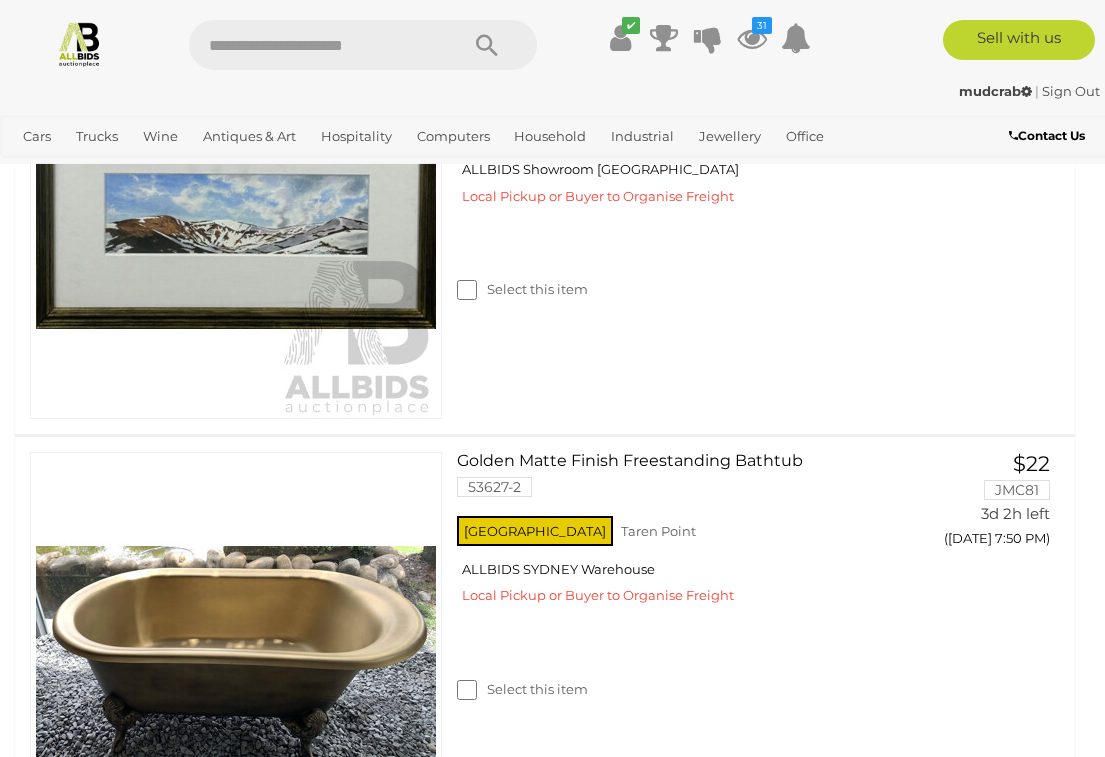 scroll, scrollTop: 1456, scrollLeft: 0, axis: vertical 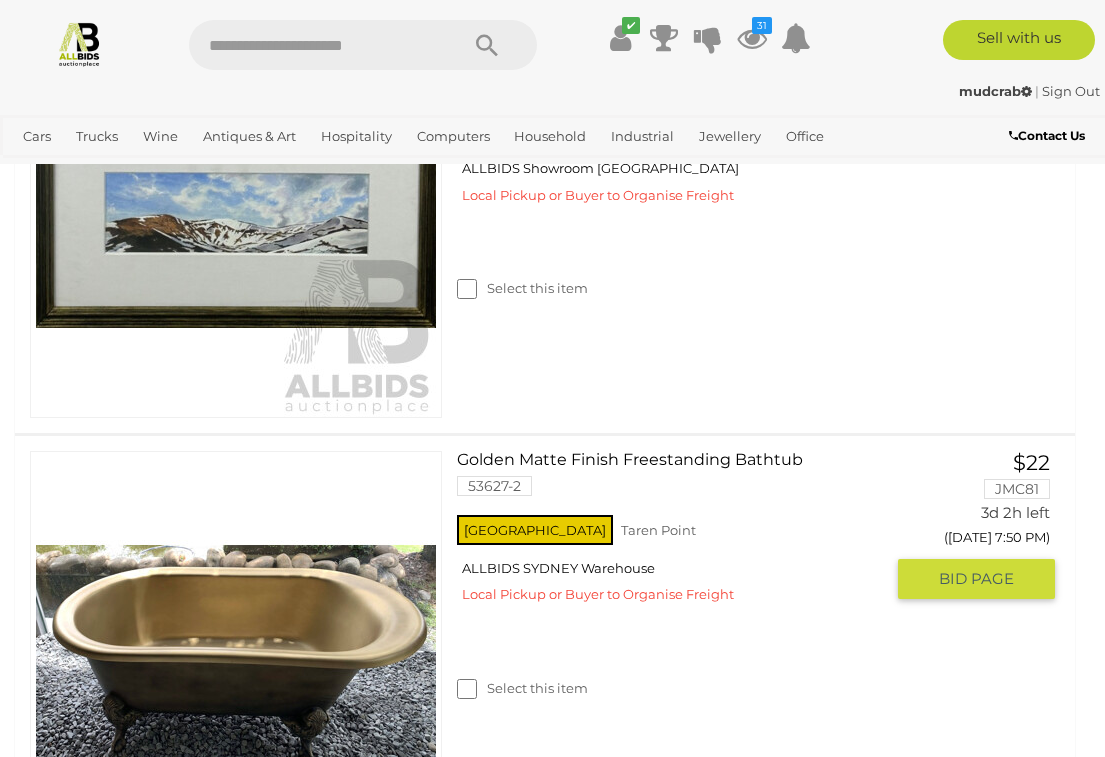 click at bounding box center [236, 652] 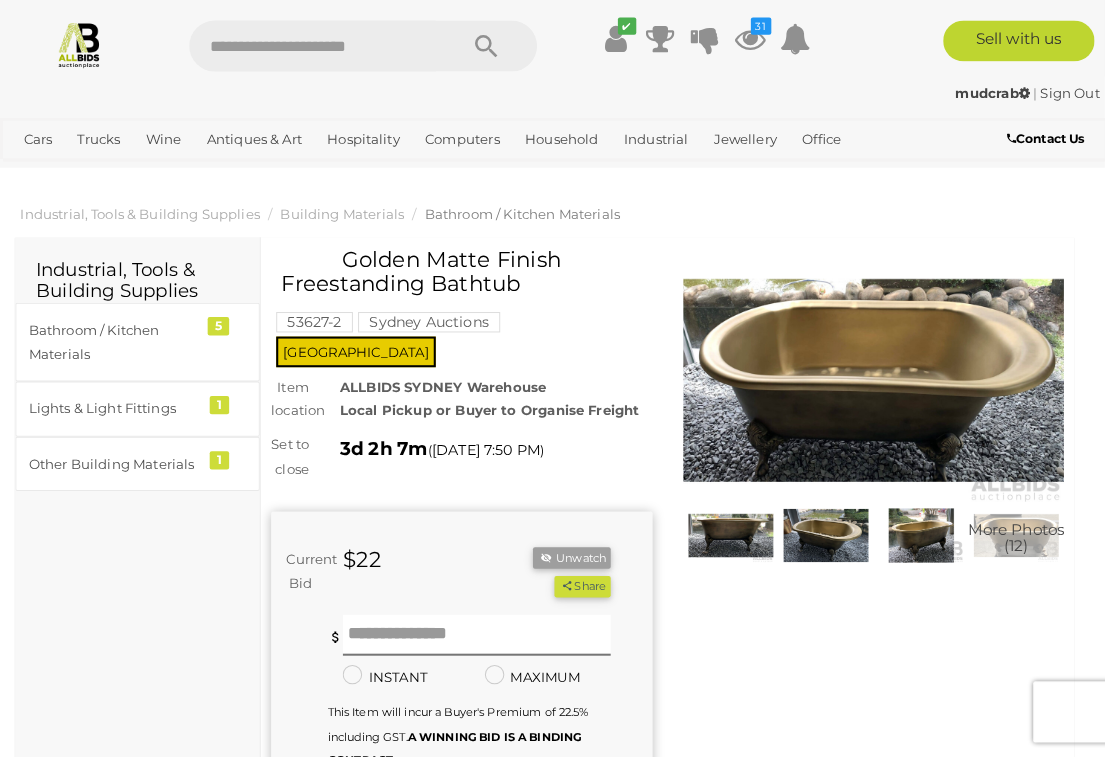 scroll, scrollTop: 2, scrollLeft: 0, axis: vertical 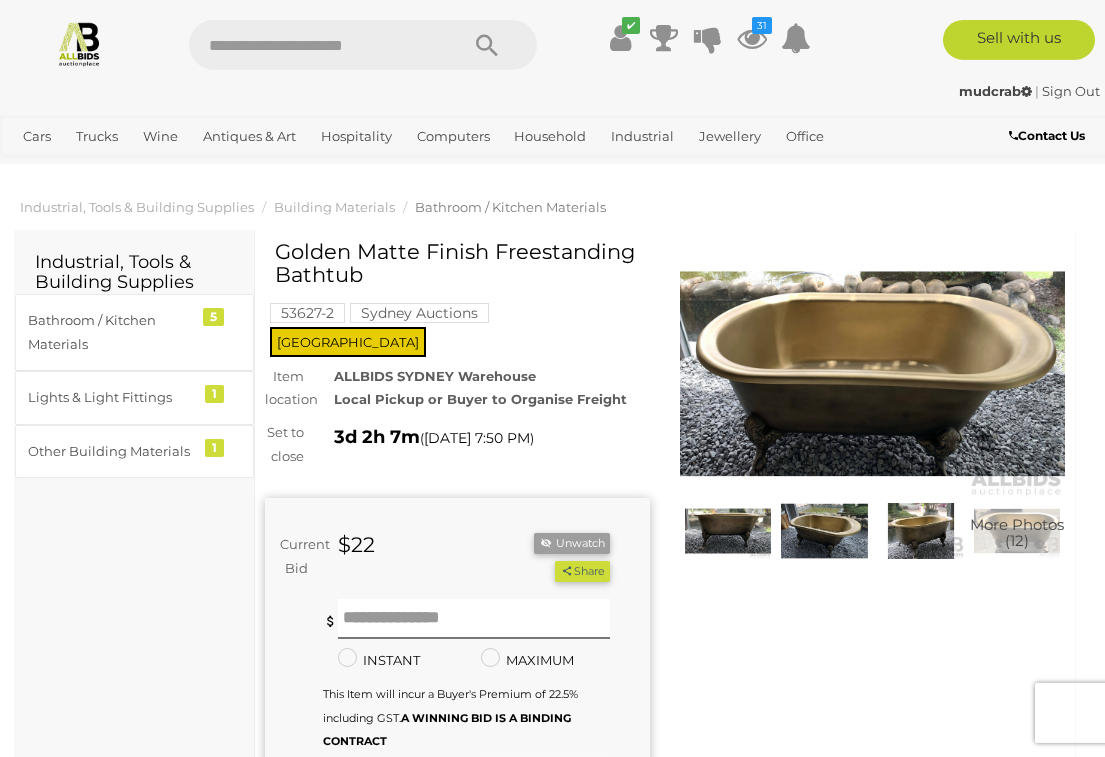 click at bounding box center (728, 531) 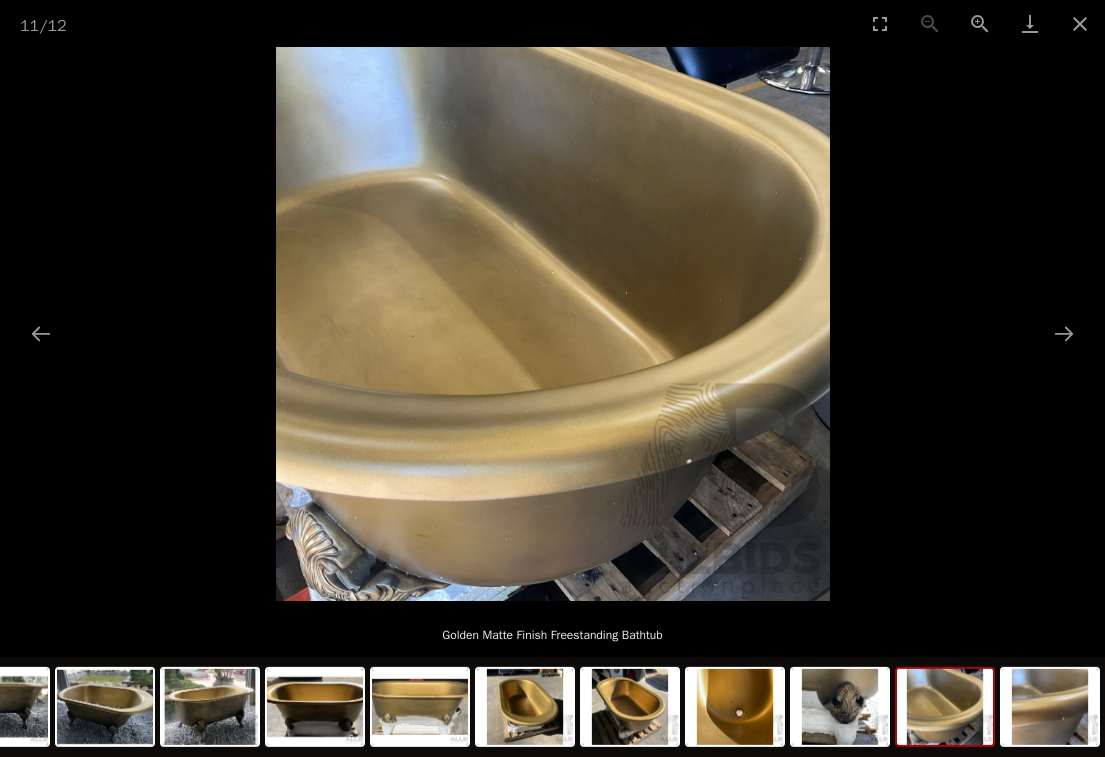 click at bounding box center (1080, 23) 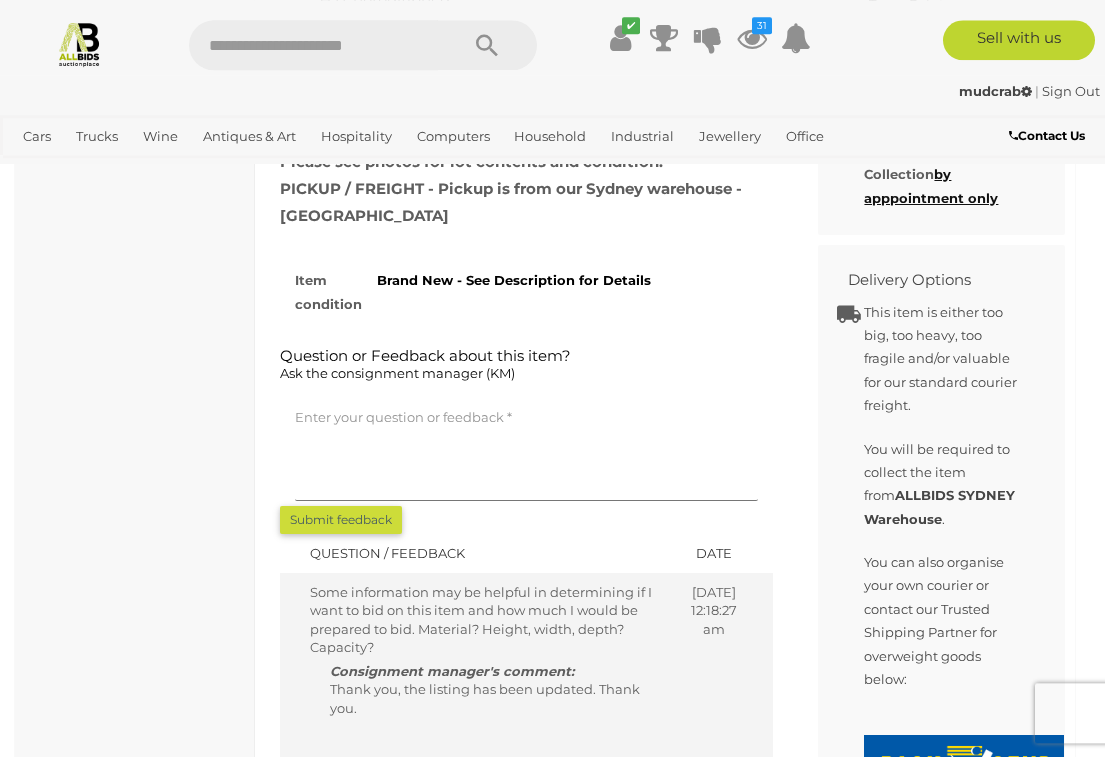 scroll, scrollTop: 1203, scrollLeft: 0, axis: vertical 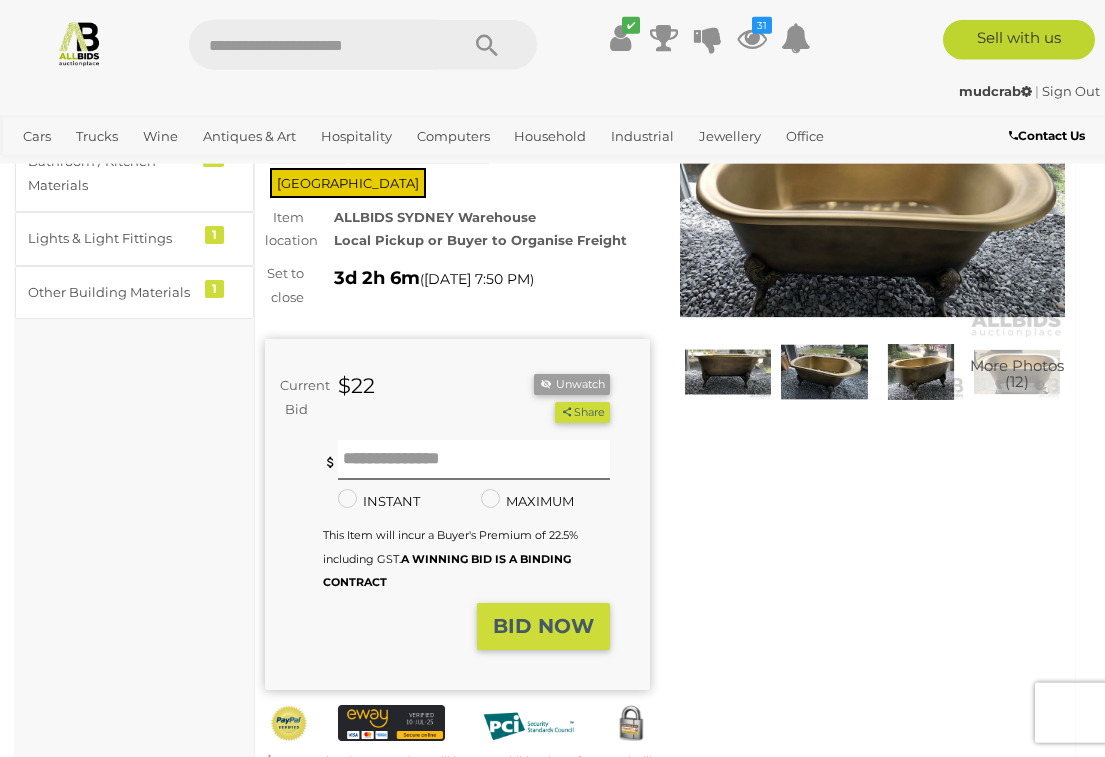 click on "Unwatch" at bounding box center (572, 384) 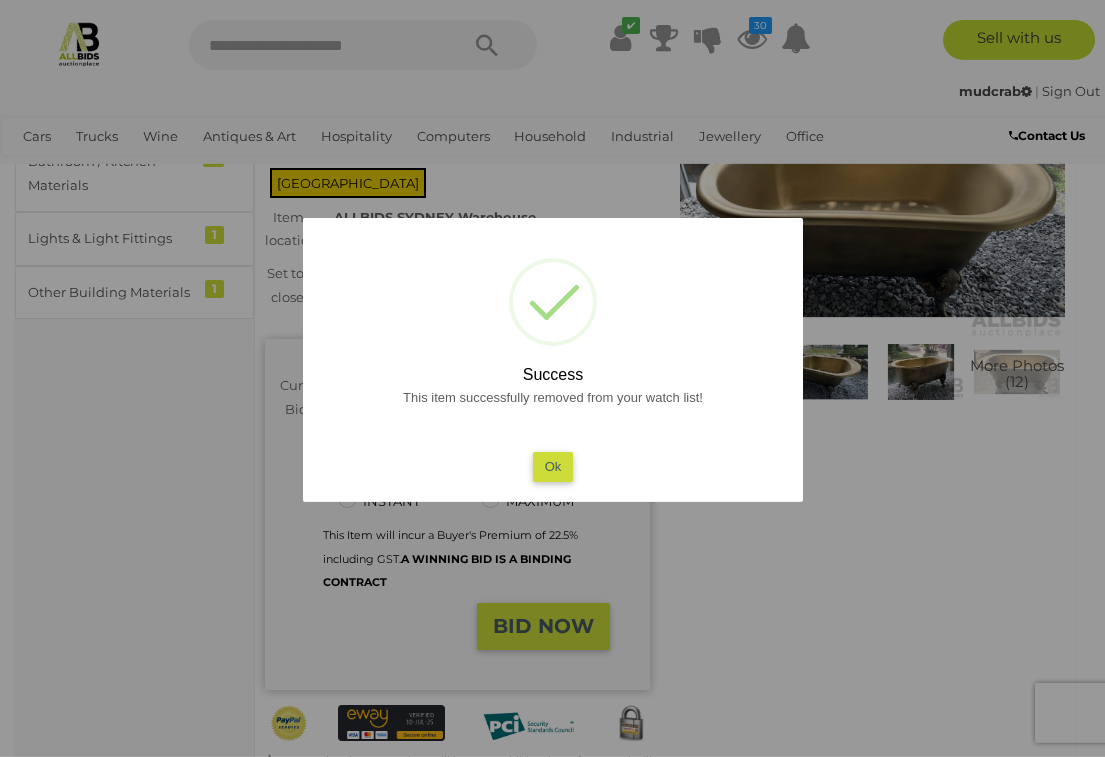 click on "Ok" at bounding box center (552, 466) 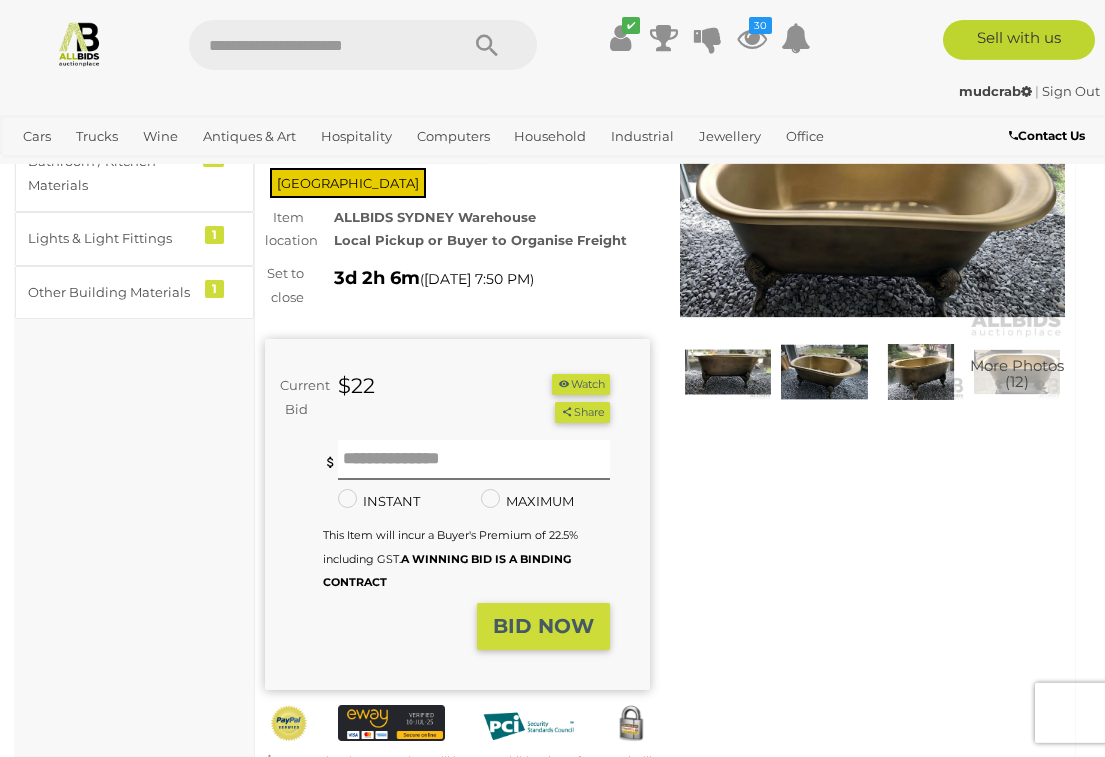 click at bounding box center (752, 38) 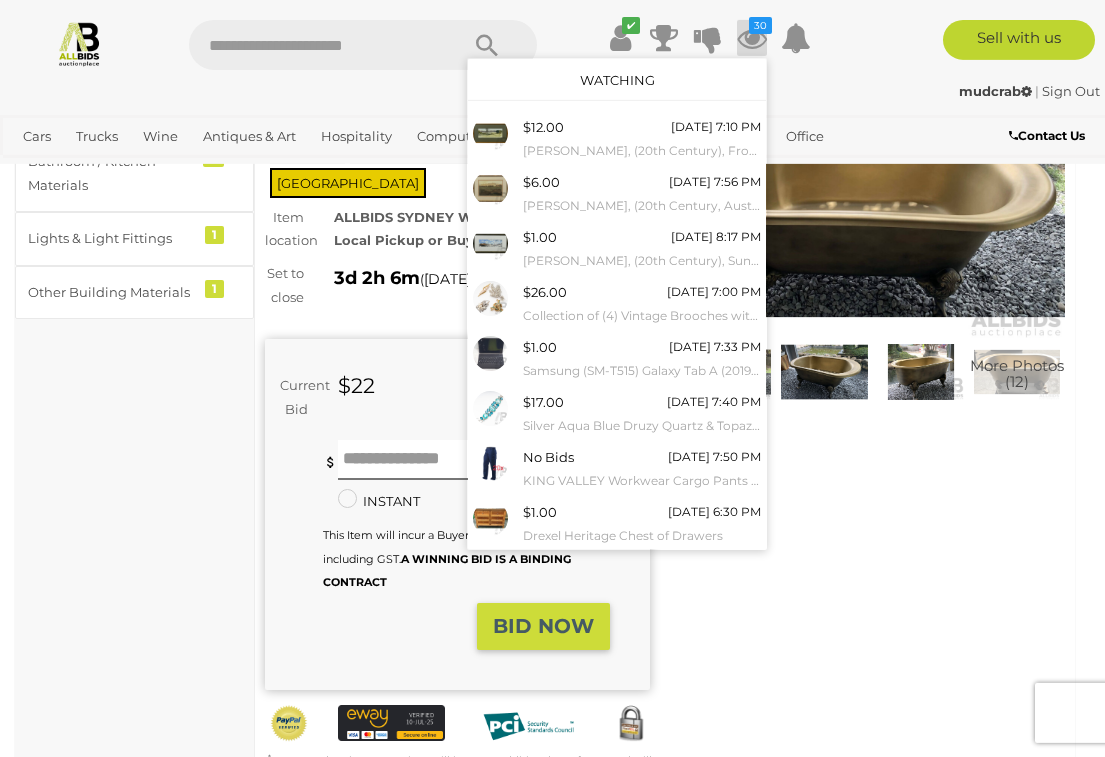 scroll, scrollTop: 0, scrollLeft: 0, axis: both 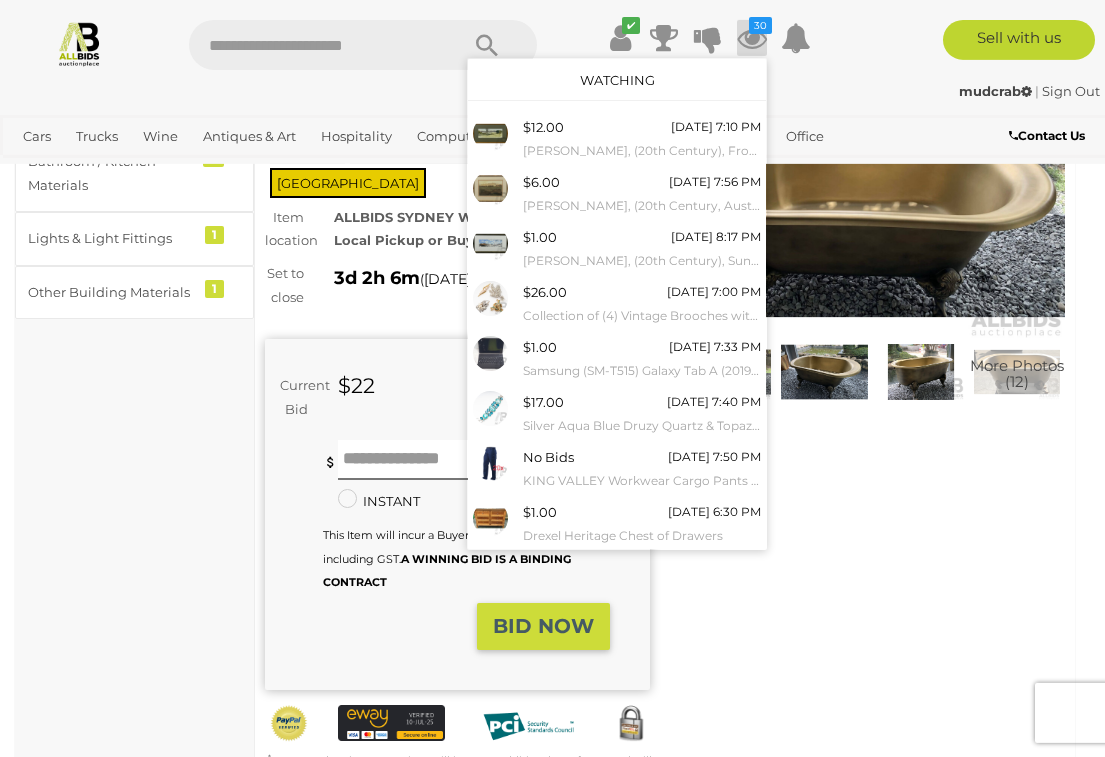 click at bounding box center [490, 243] 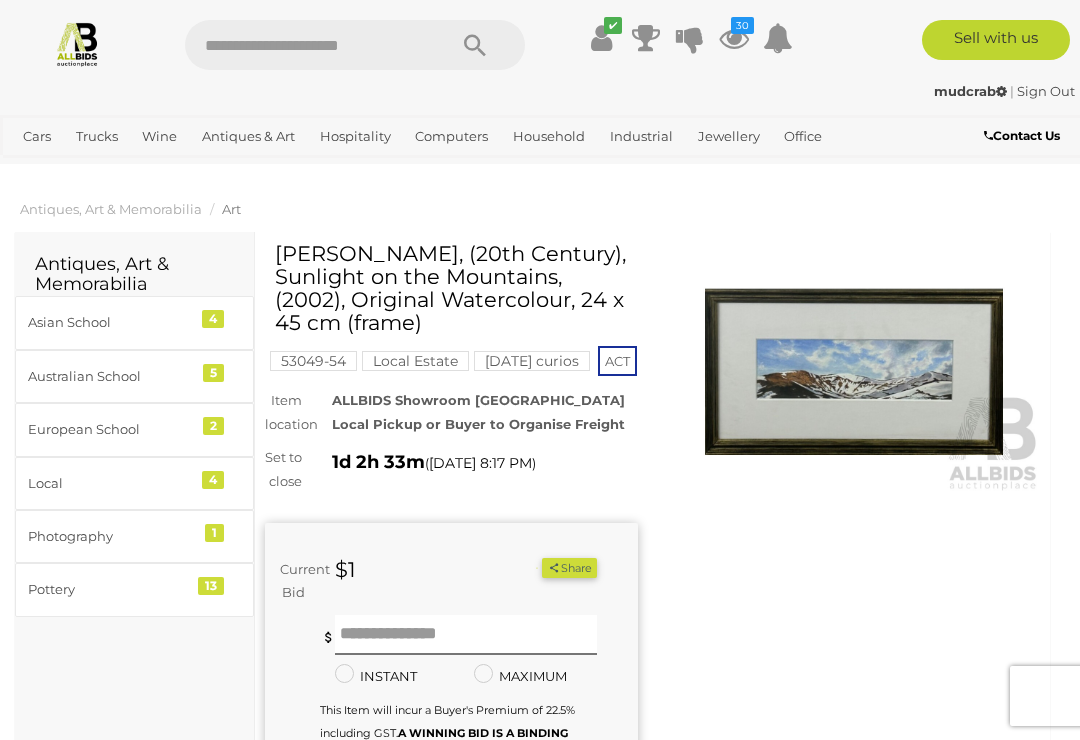 scroll, scrollTop: 0, scrollLeft: 0, axis: both 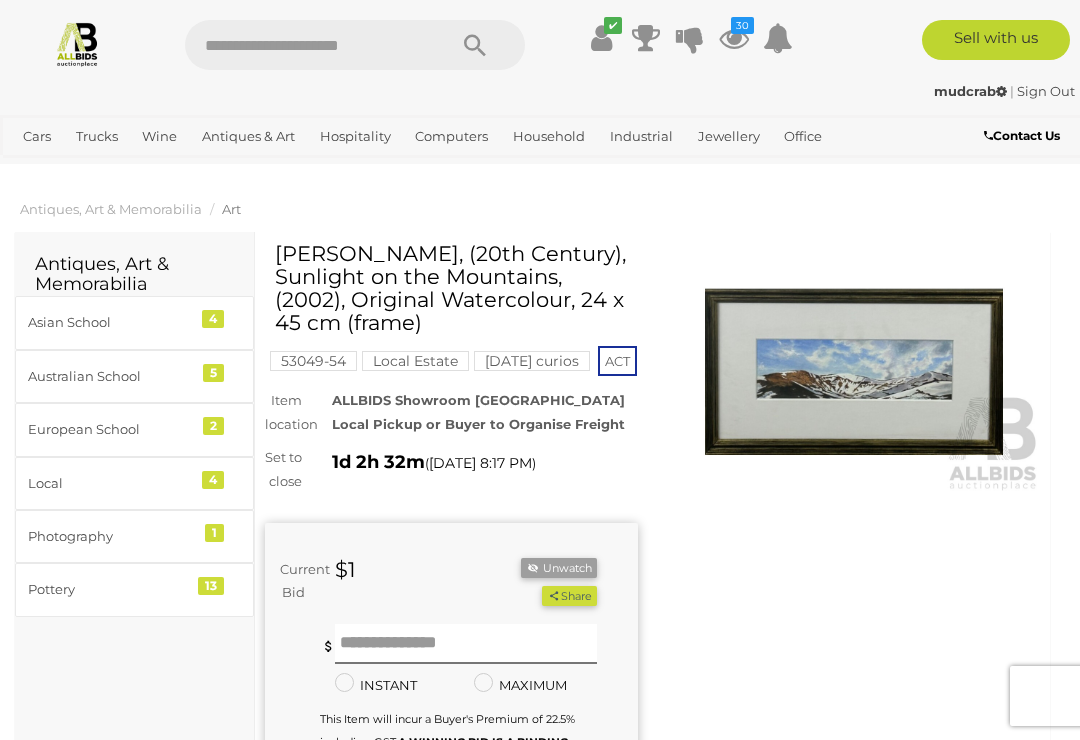 click on "Unwatch" at bounding box center (559, 568) 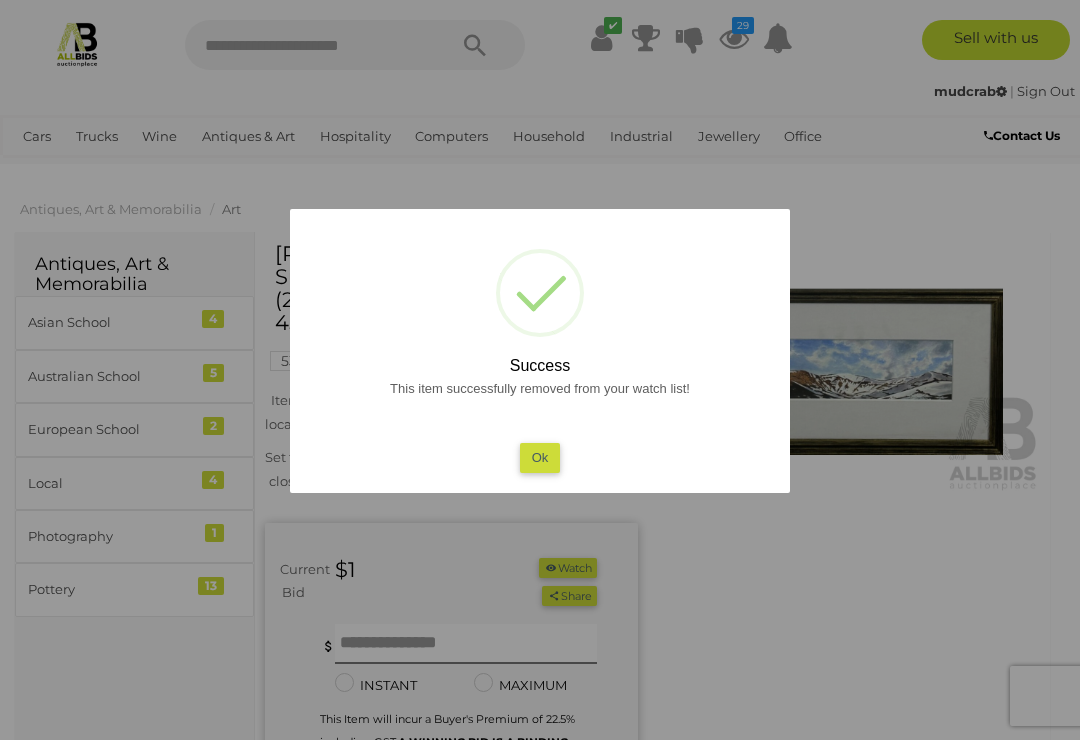 click on "Ok" at bounding box center [540, 457] 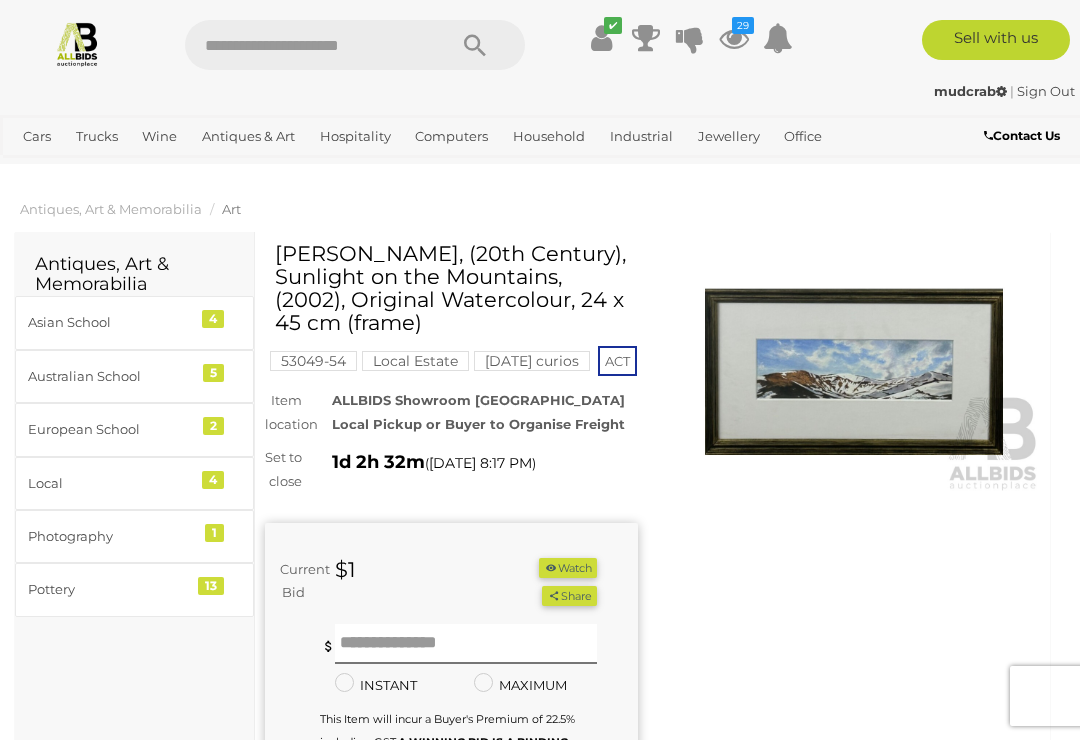 click at bounding box center [734, 38] 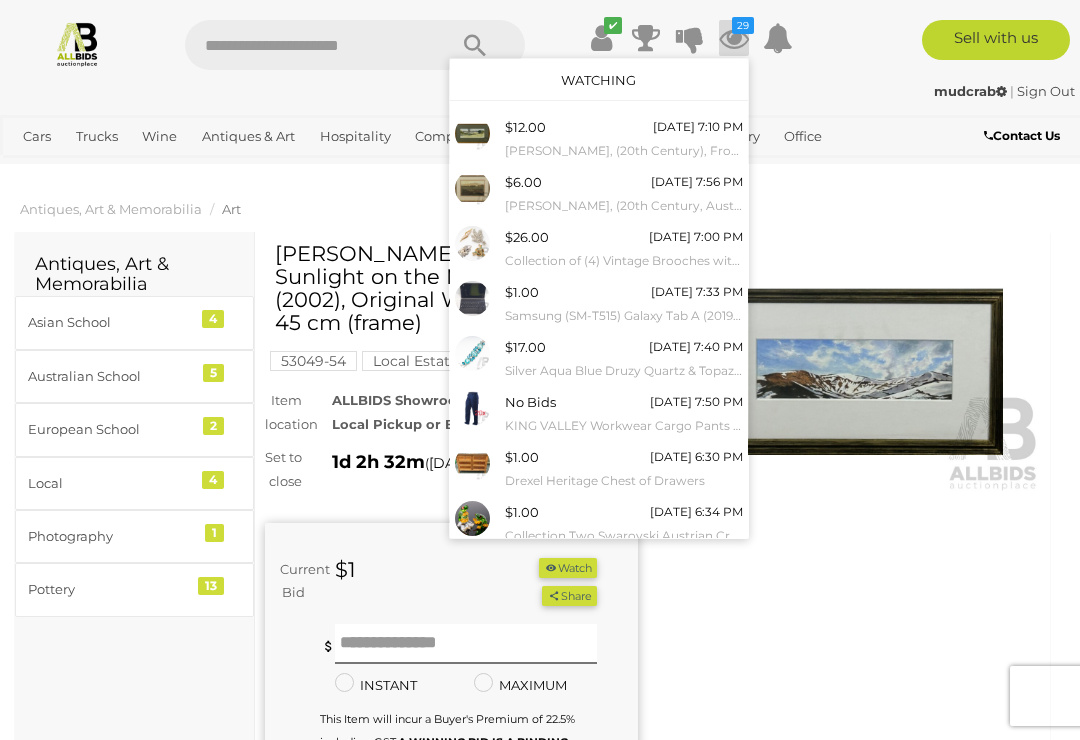 click at bounding box center (472, 133) 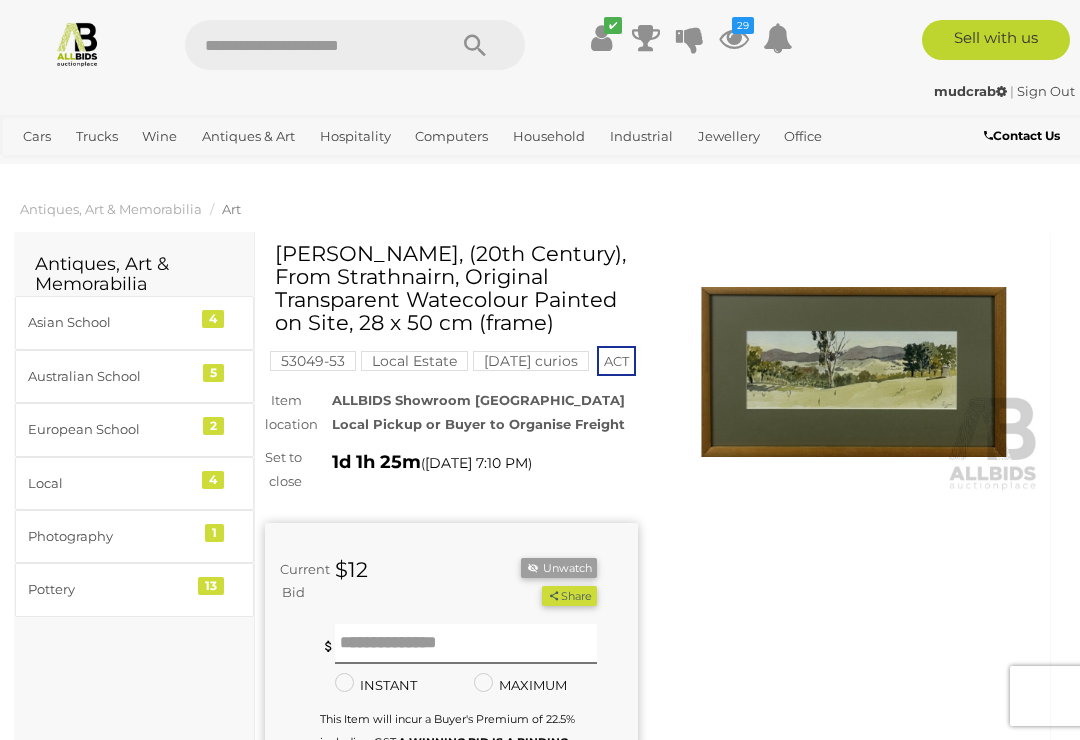 scroll, scrollTop: 0, scrollLeft: 0, axis: both 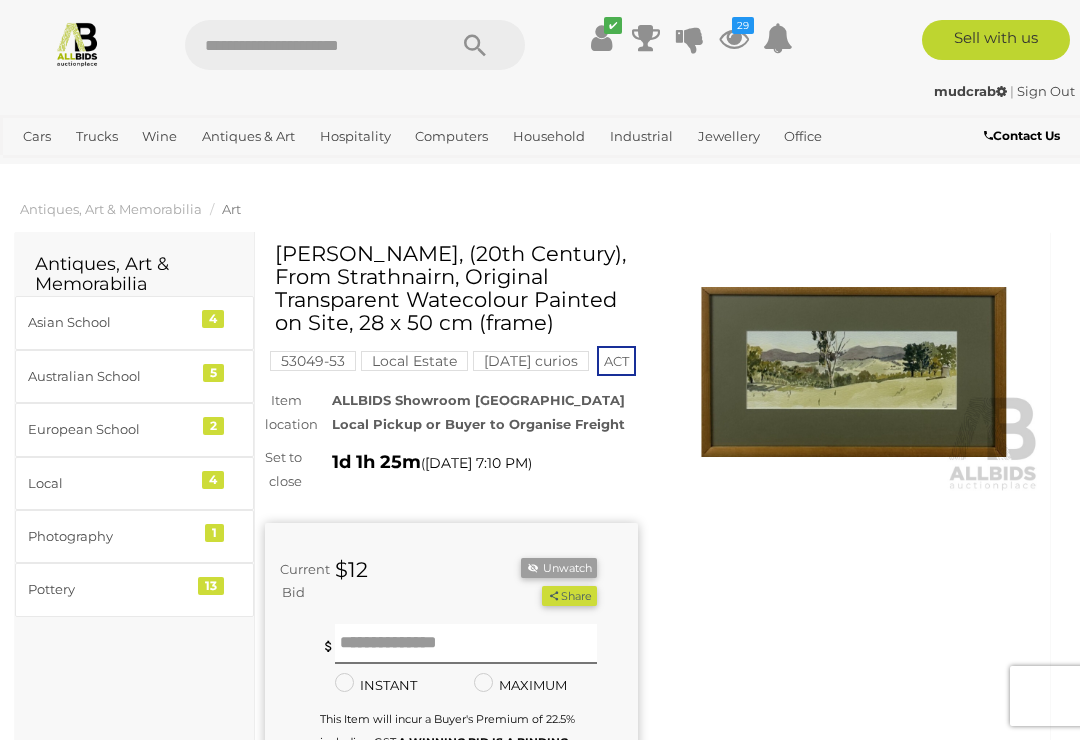 click at bounding box center (854, 372) 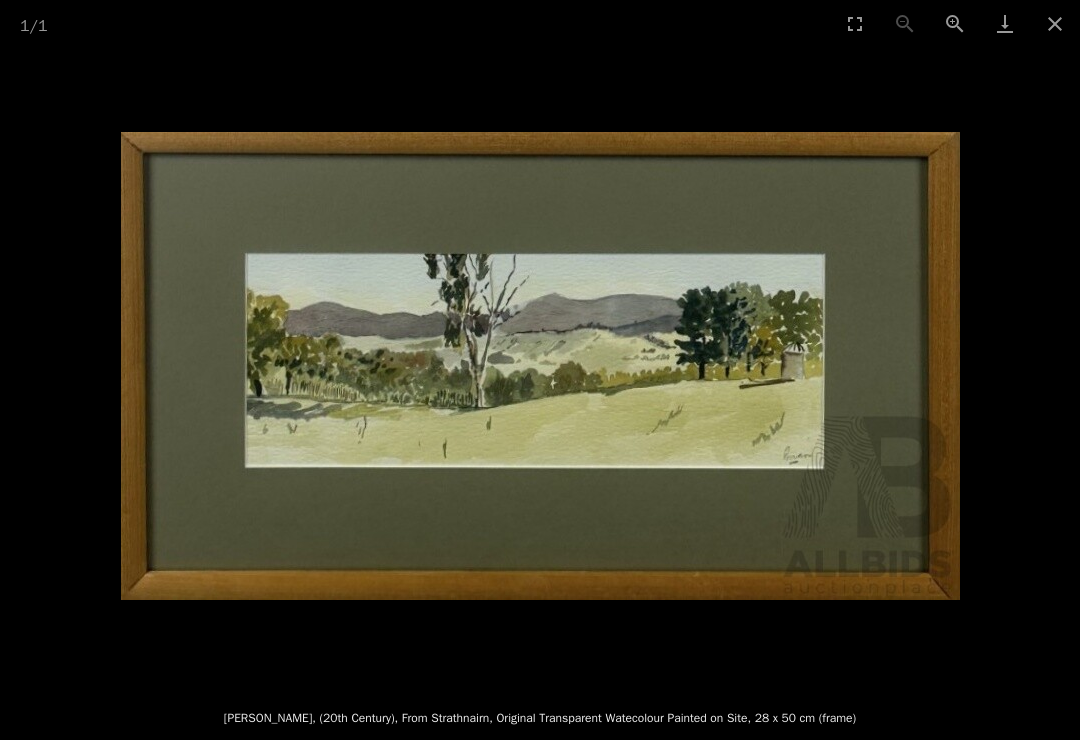 click at bounding box center (1055, 23) 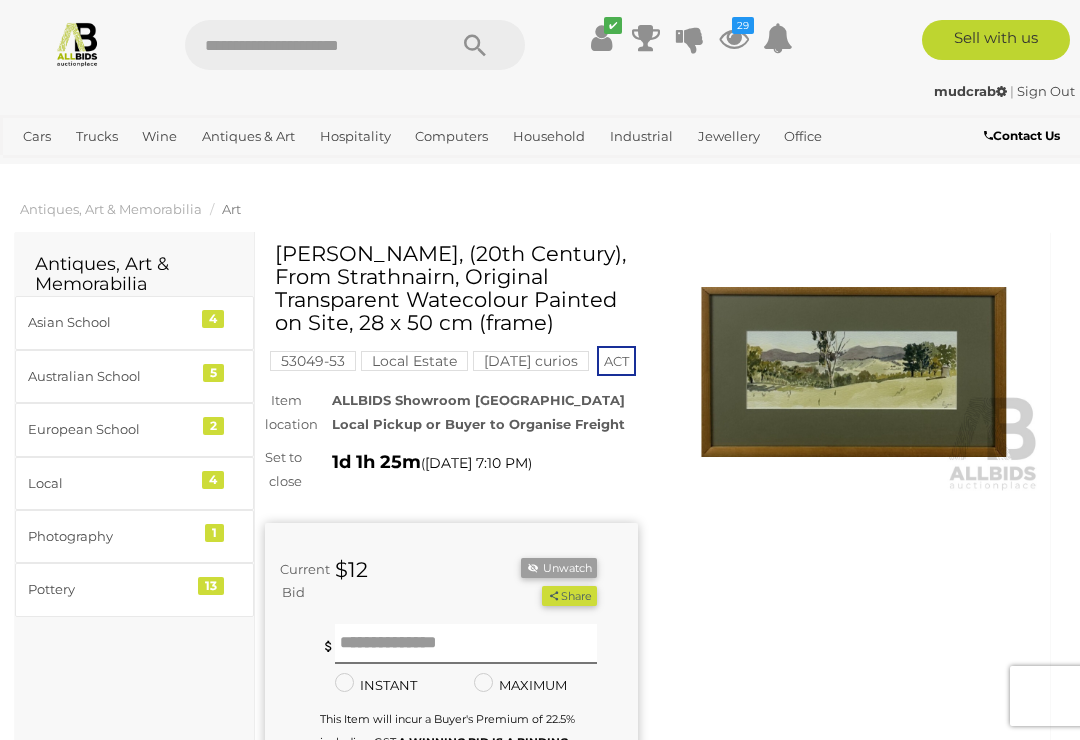 click on "29" at bounding box center [743, 25] 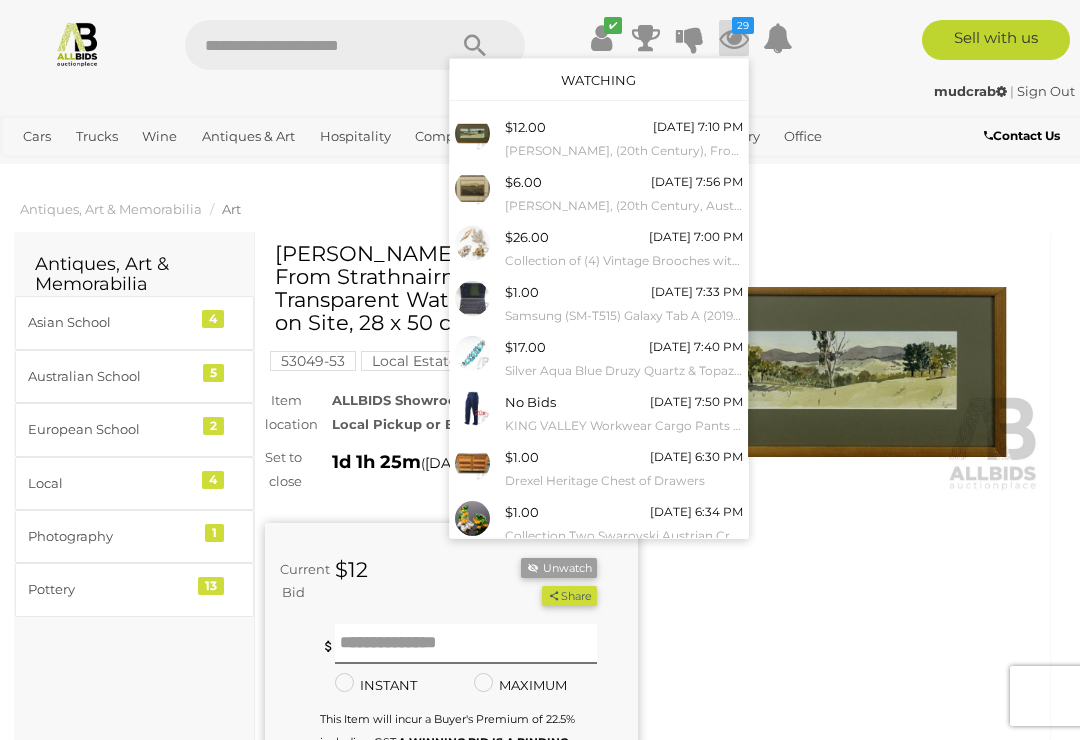 click at bounding box center (472, 188) 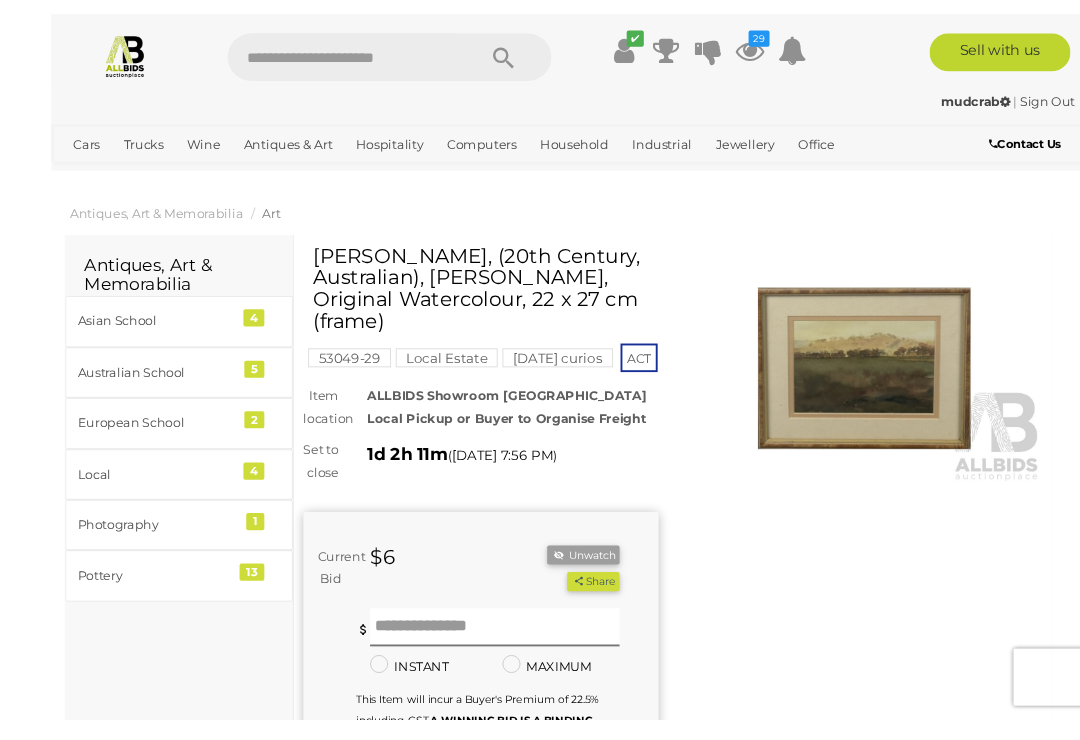 scroll, scrollTop: 20, scrollLeft: 0, axis: vertical 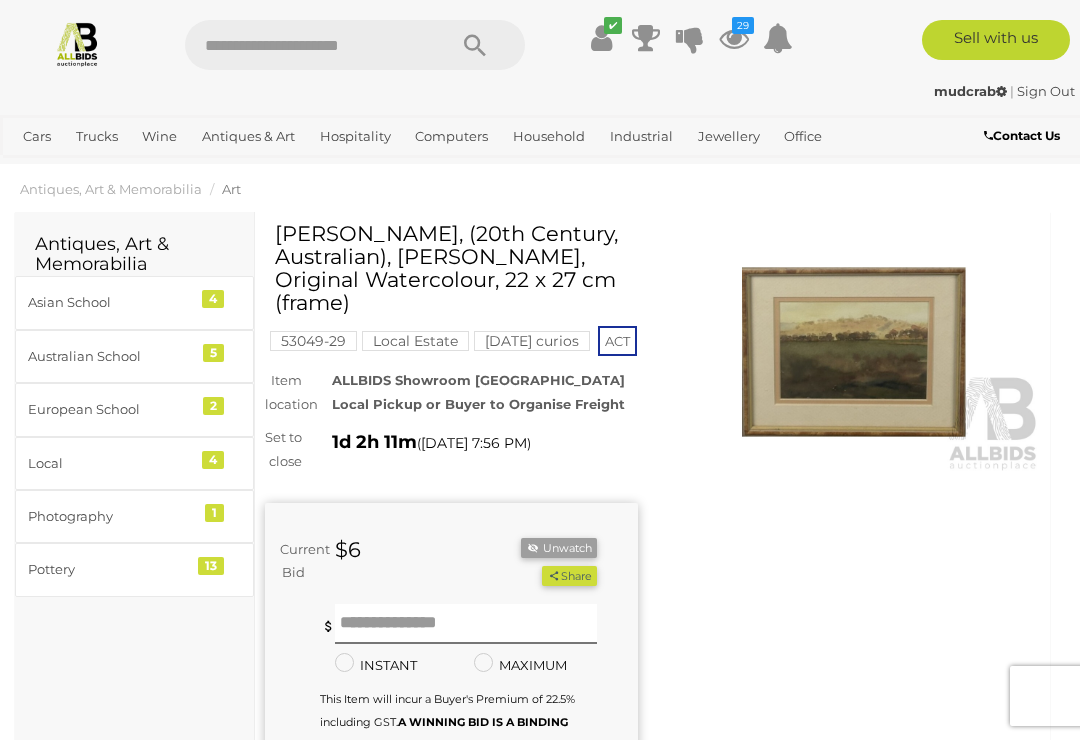 click on "29" at bounding box center [743, 25] 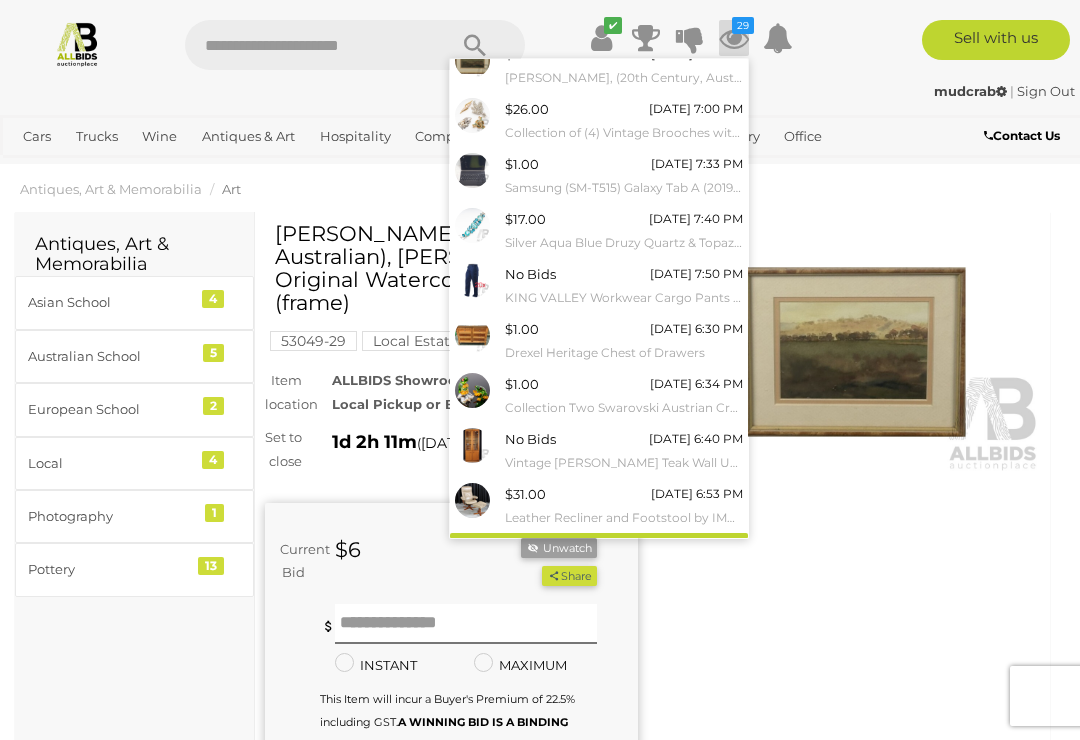 scroll, scrollTop: 127, scrollLeft: 0, axis: vertical 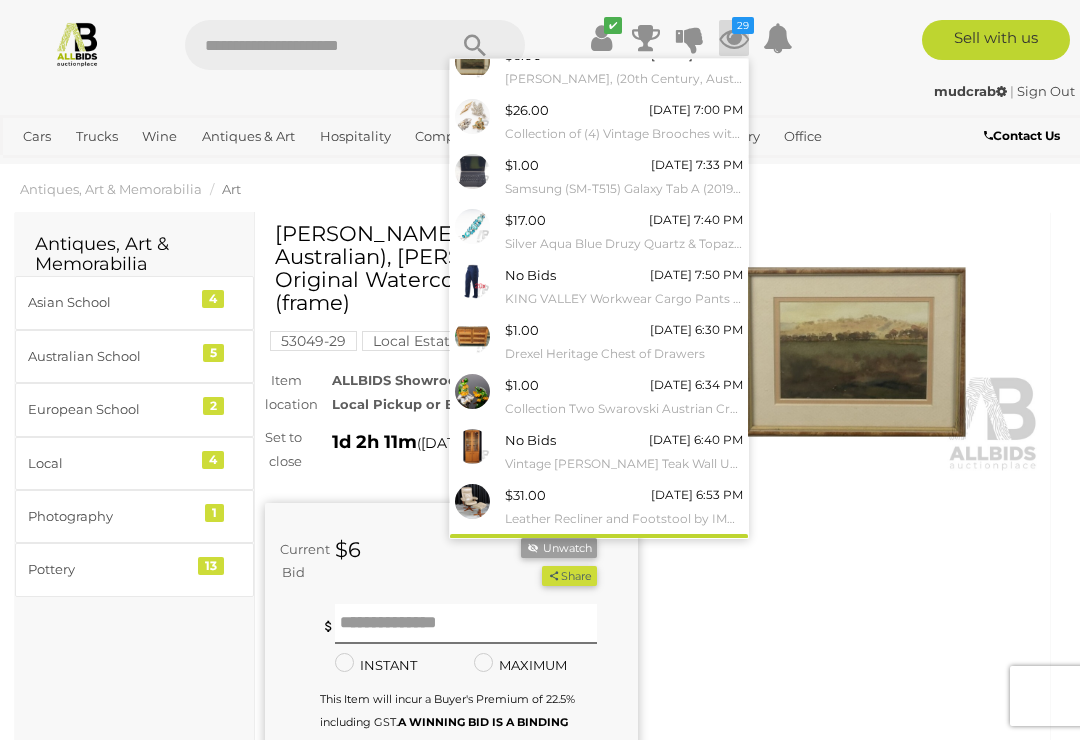 click on "View All" at bounding box center (599, 551) 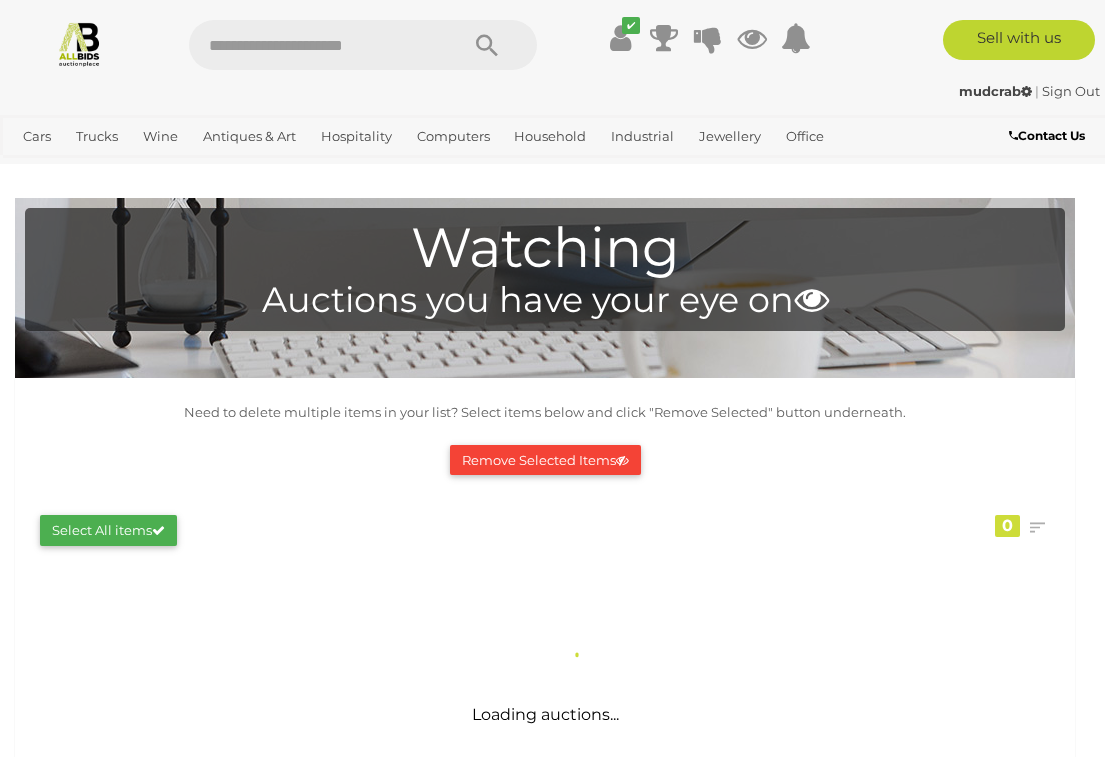 scroll, scrollTop: 2, scrollLeft: 0, axis: vertical 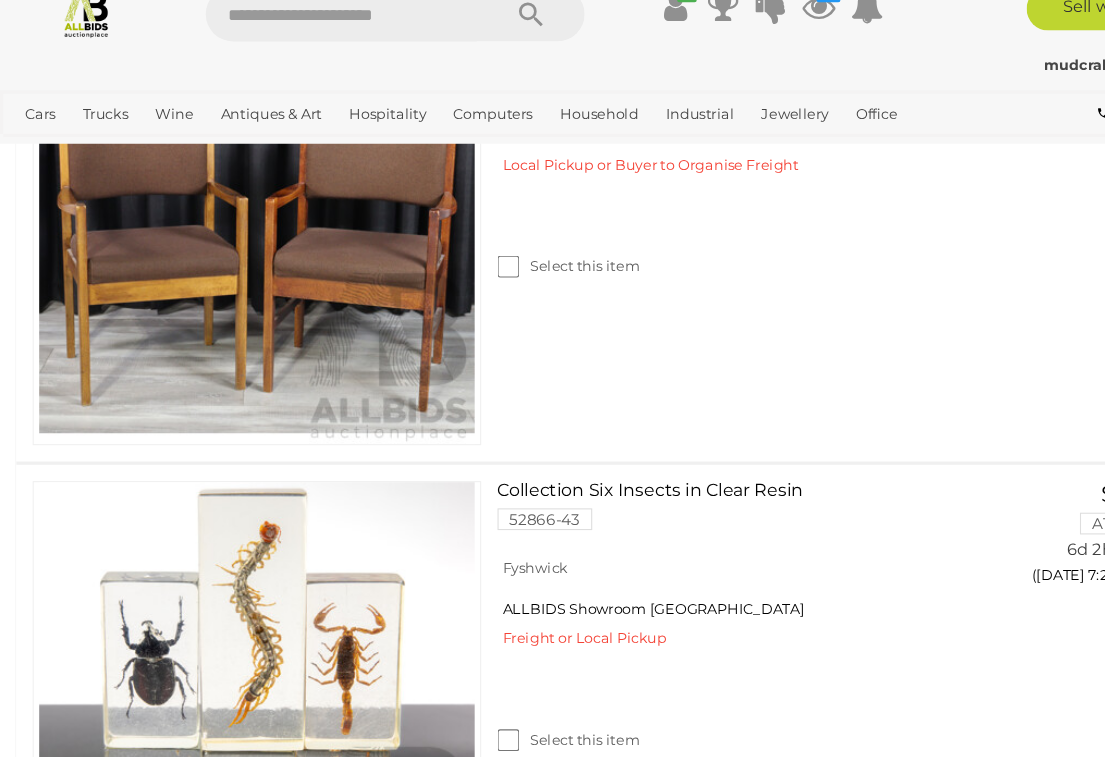 click at bounding box center (236, -259) 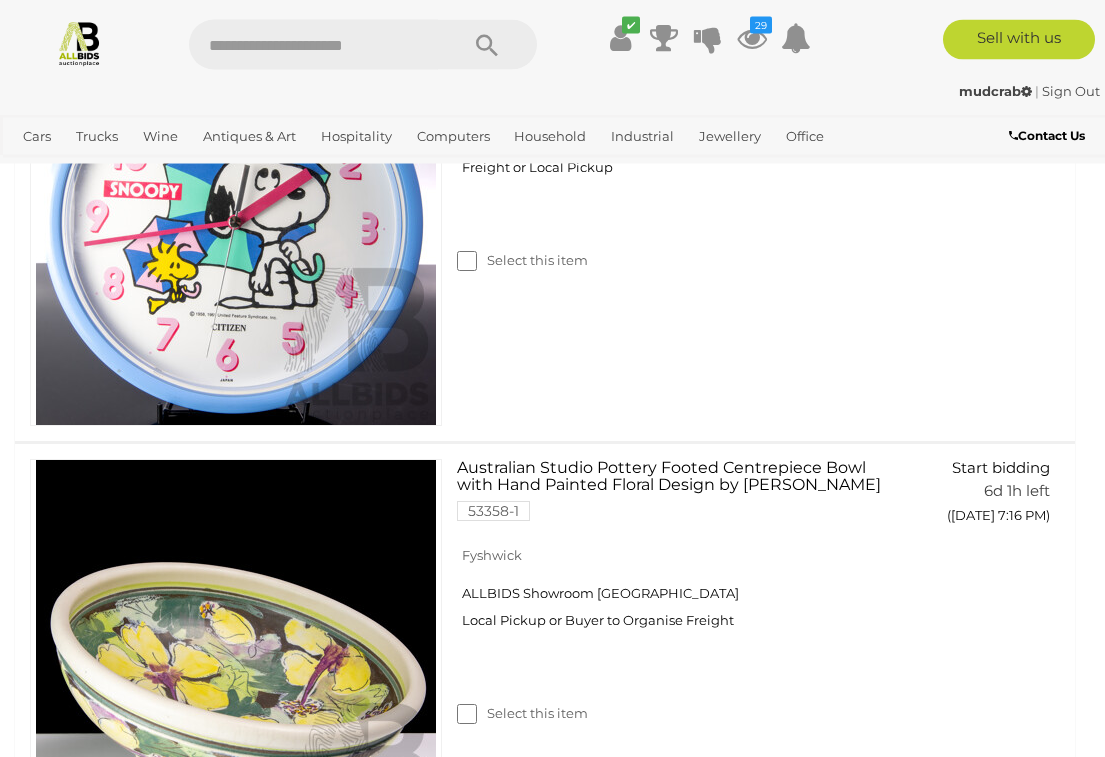 scroll, scrollTop: 5880, scrollLeft: 0, axis: vertical 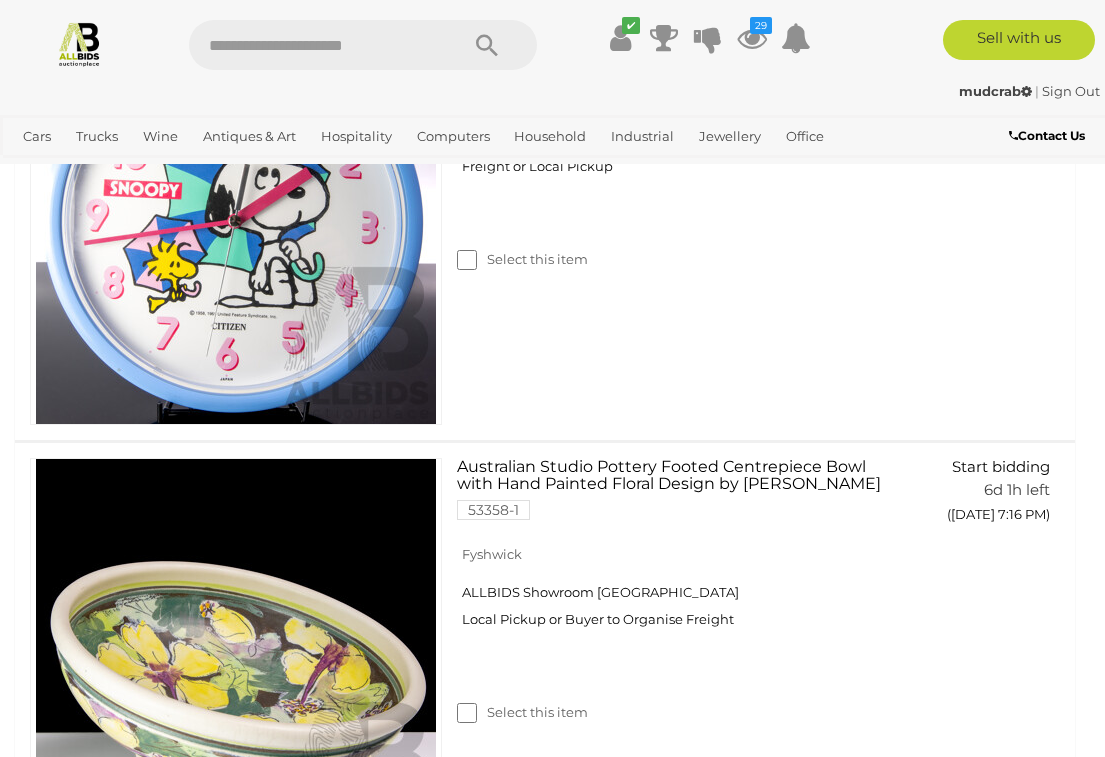 click at bounding box center (236, 1529) 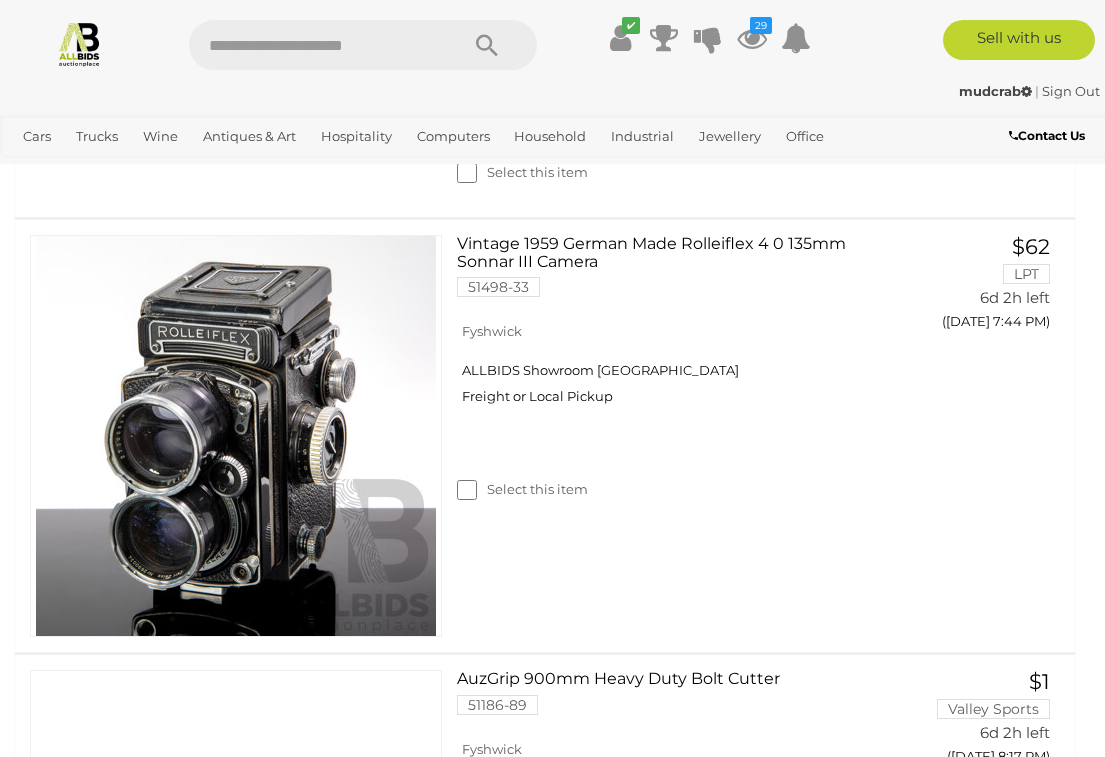 scroll, scrollTop: 8577, scrollLeft: 0, axis: vertical 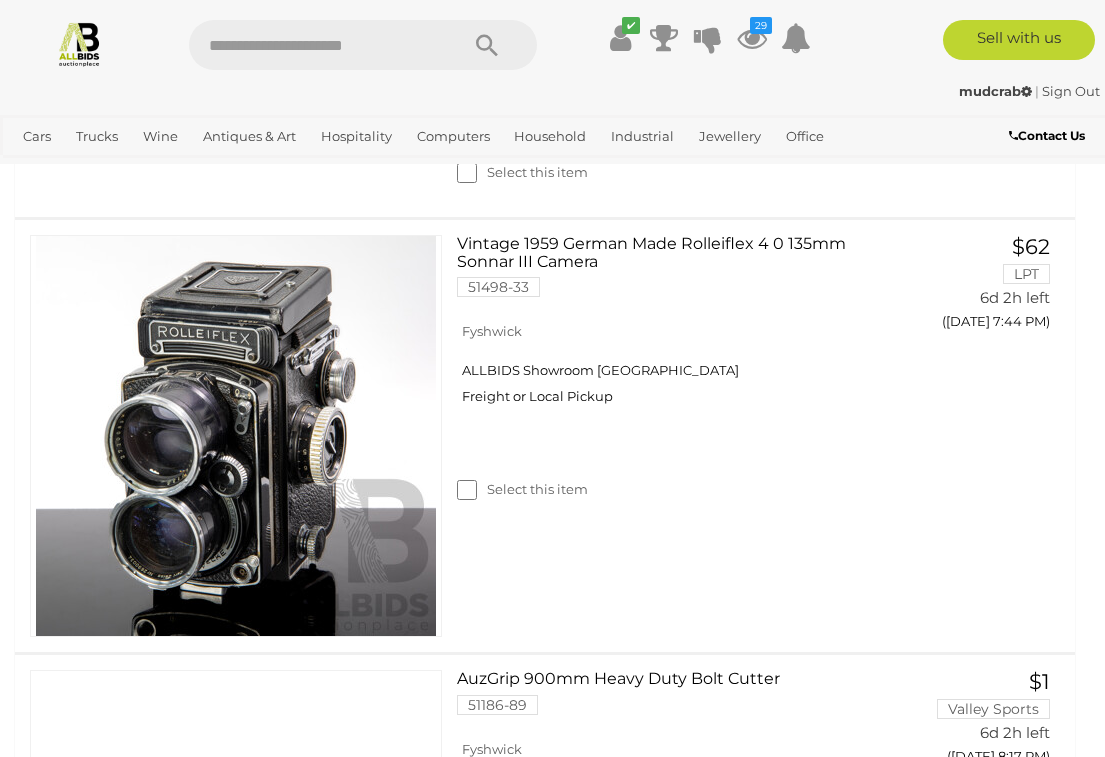 click at bounding box center (236, -63) 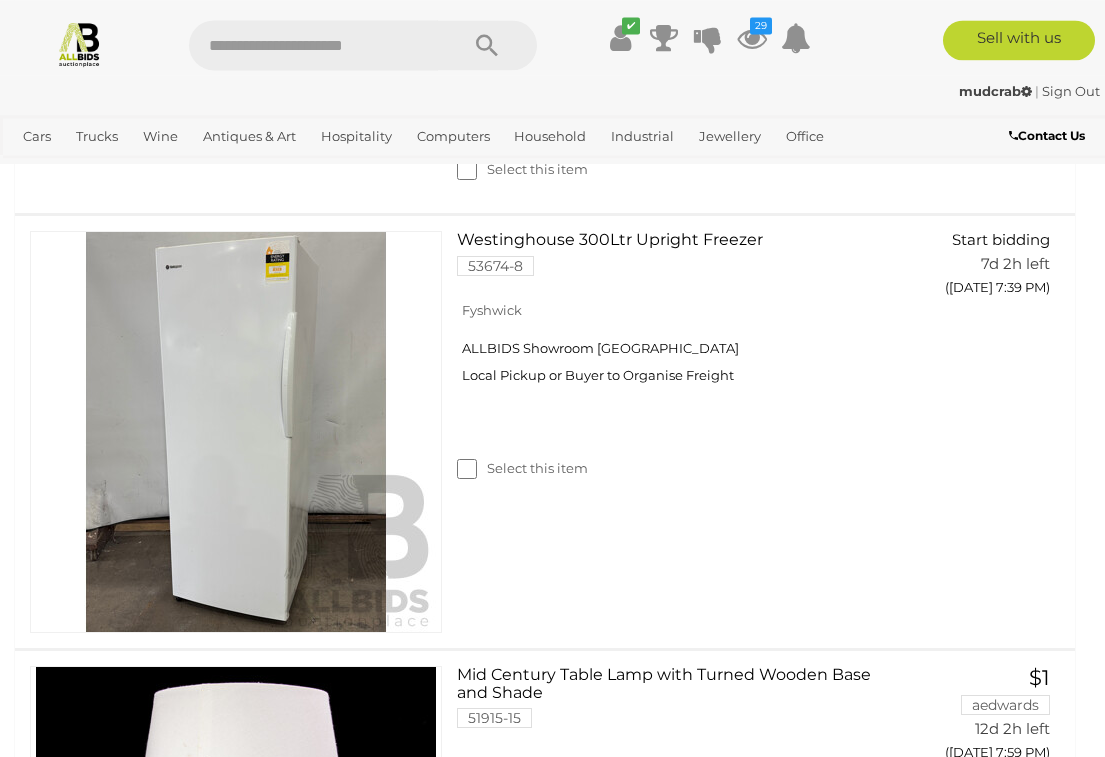 scroll, scrollTop: 10647, scrollLeft: 0, axis: vertical 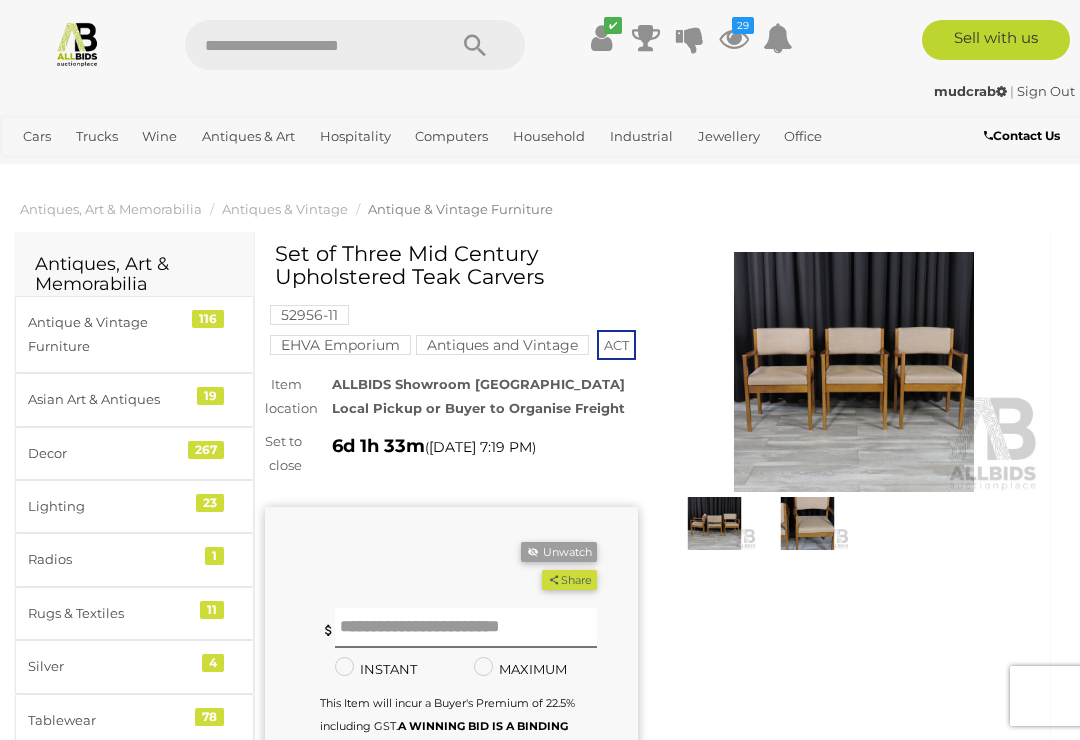 click at bounding box center [854, 372] 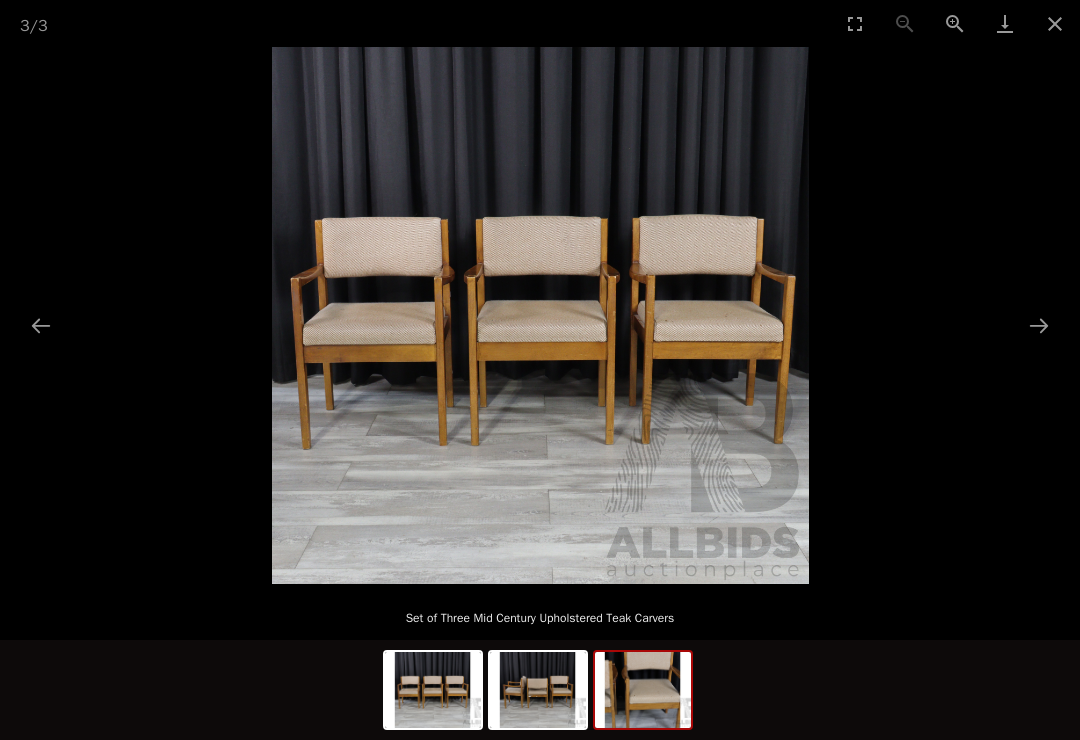 click at bounding box center [643, 690] 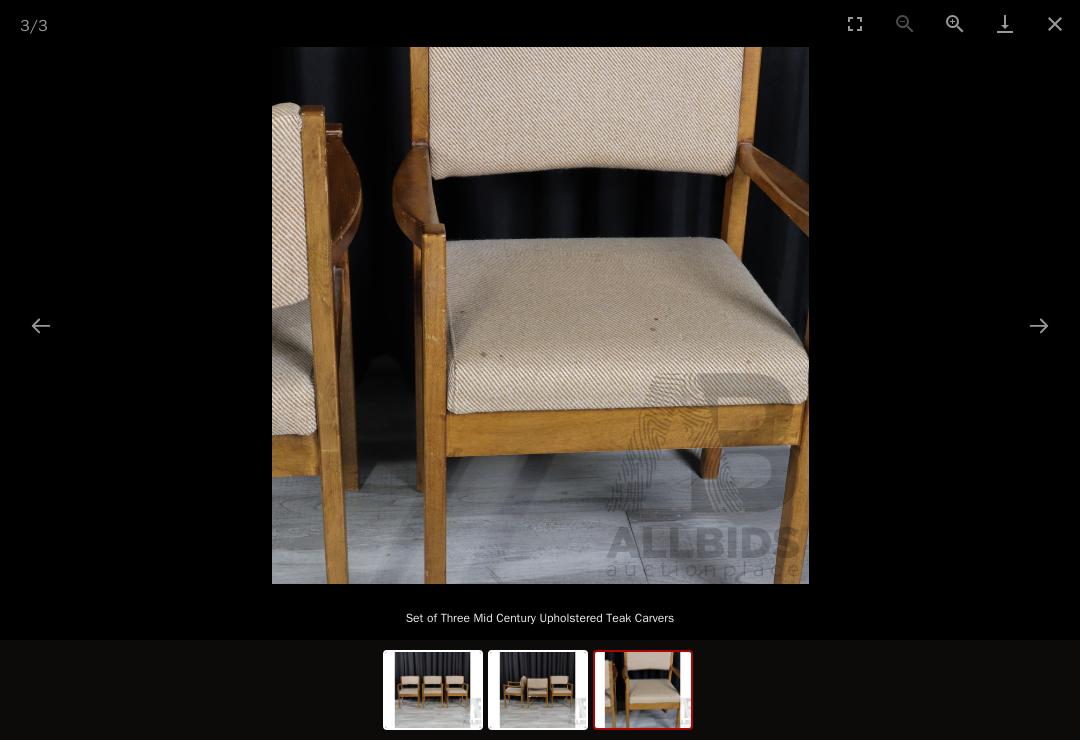 click at bounding box center [1039, 325] 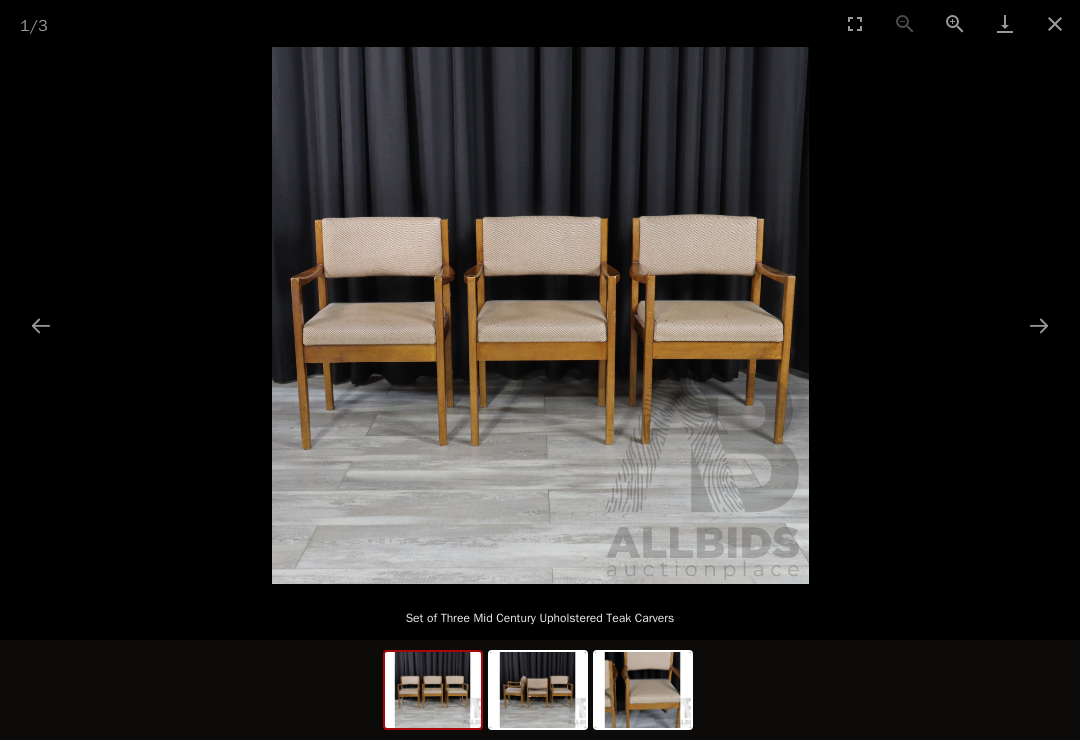 click at bounding box center [433, 690] 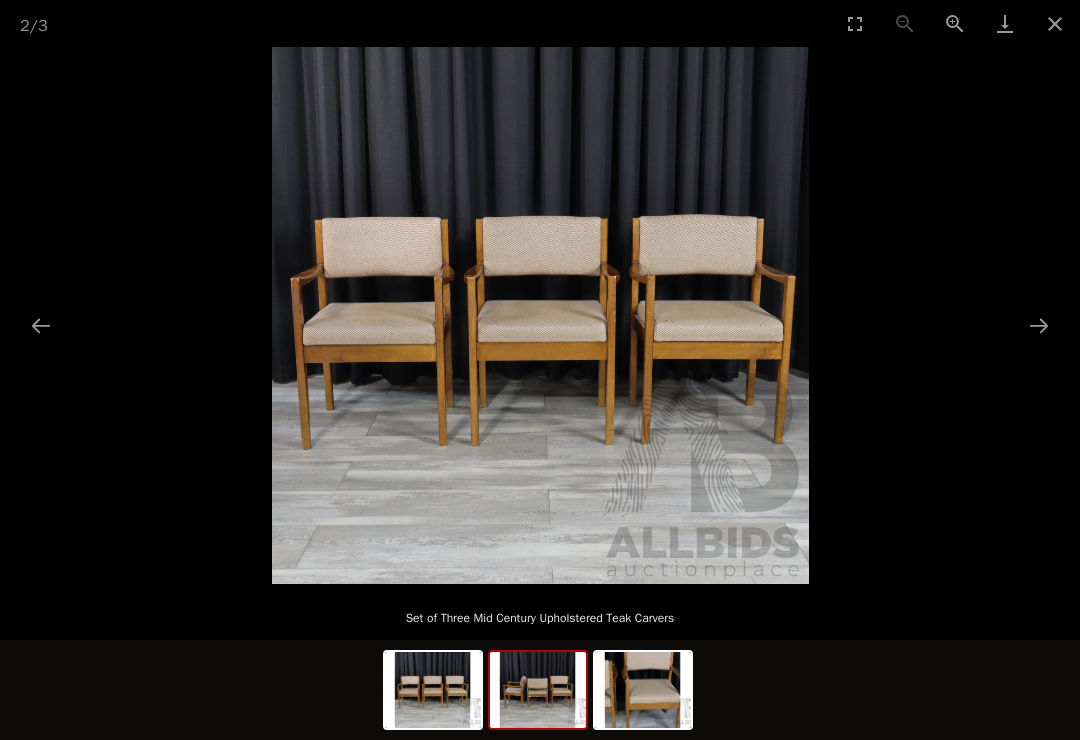 click at bounding box center (538, 690) 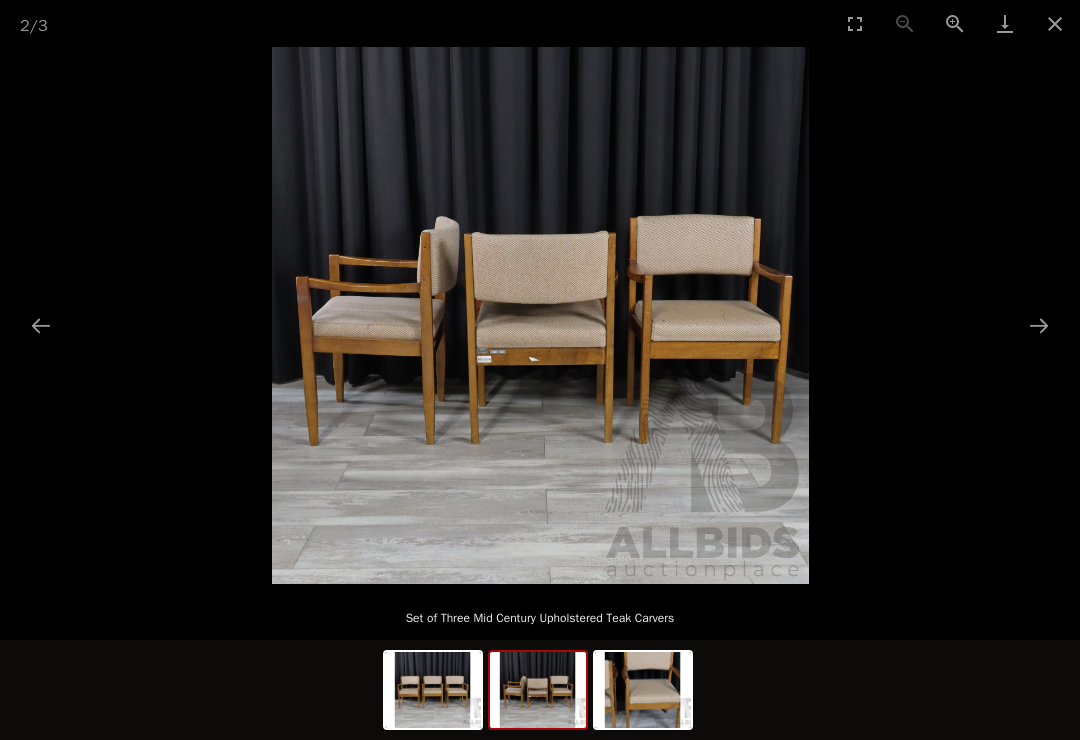 click at bounding box center (1055, 23) 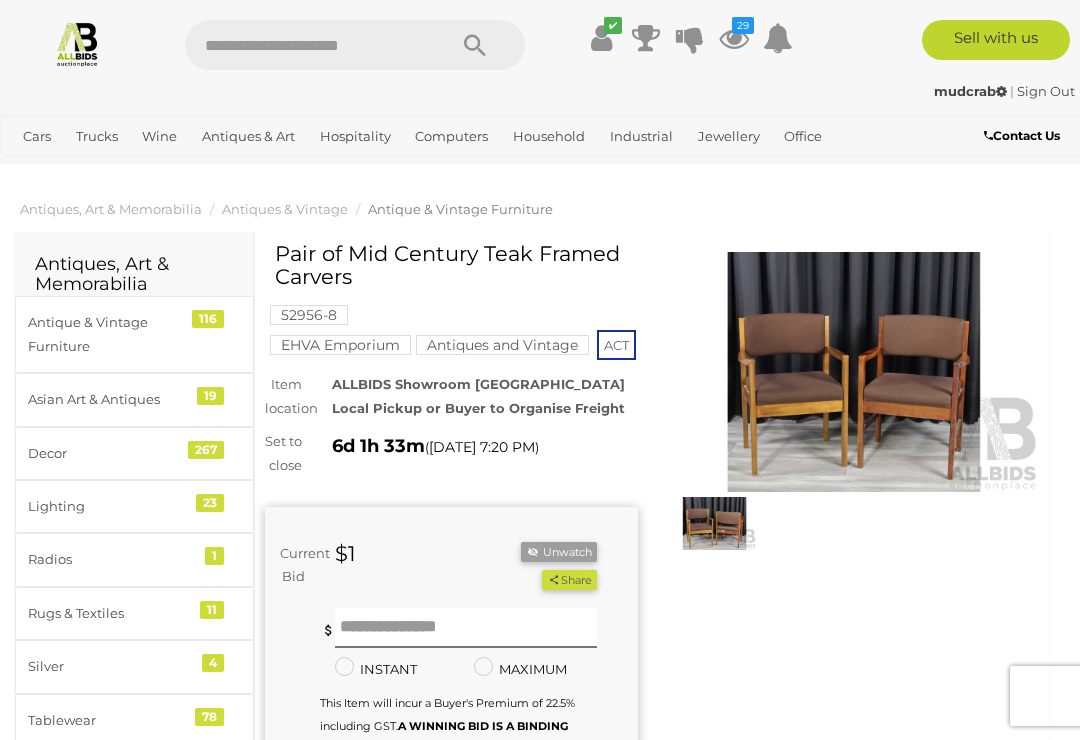 scroll, scrollTop: 0, scrollLeft: 0, axis: both 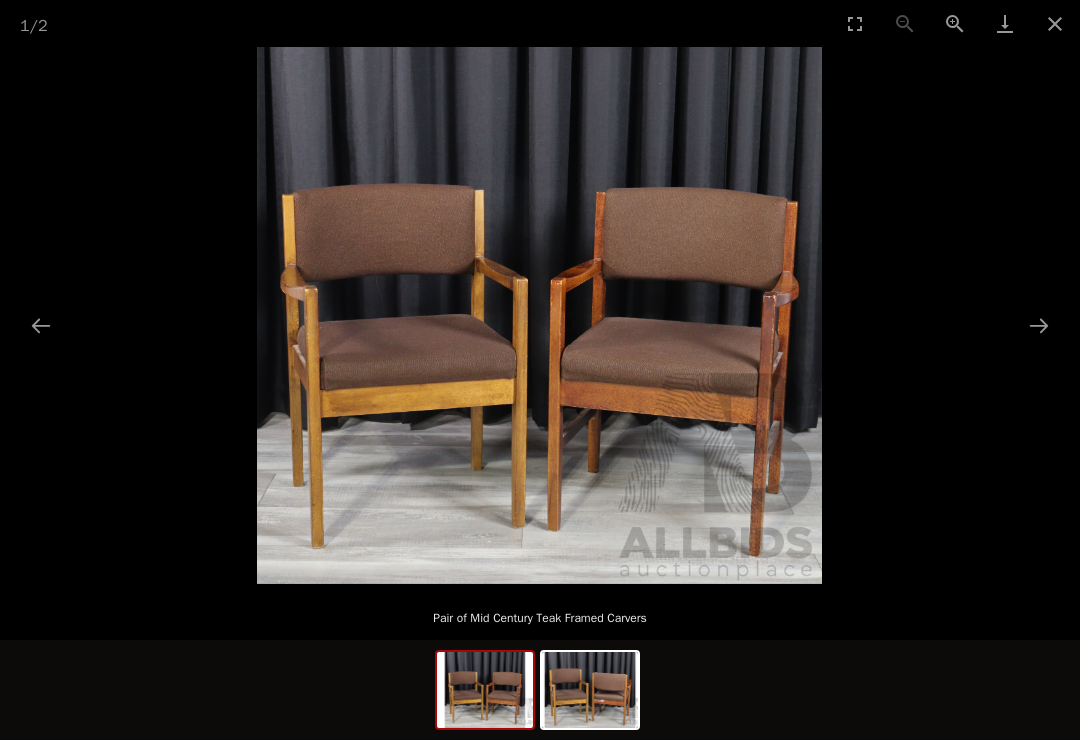 click at bounding box center [590, 690] 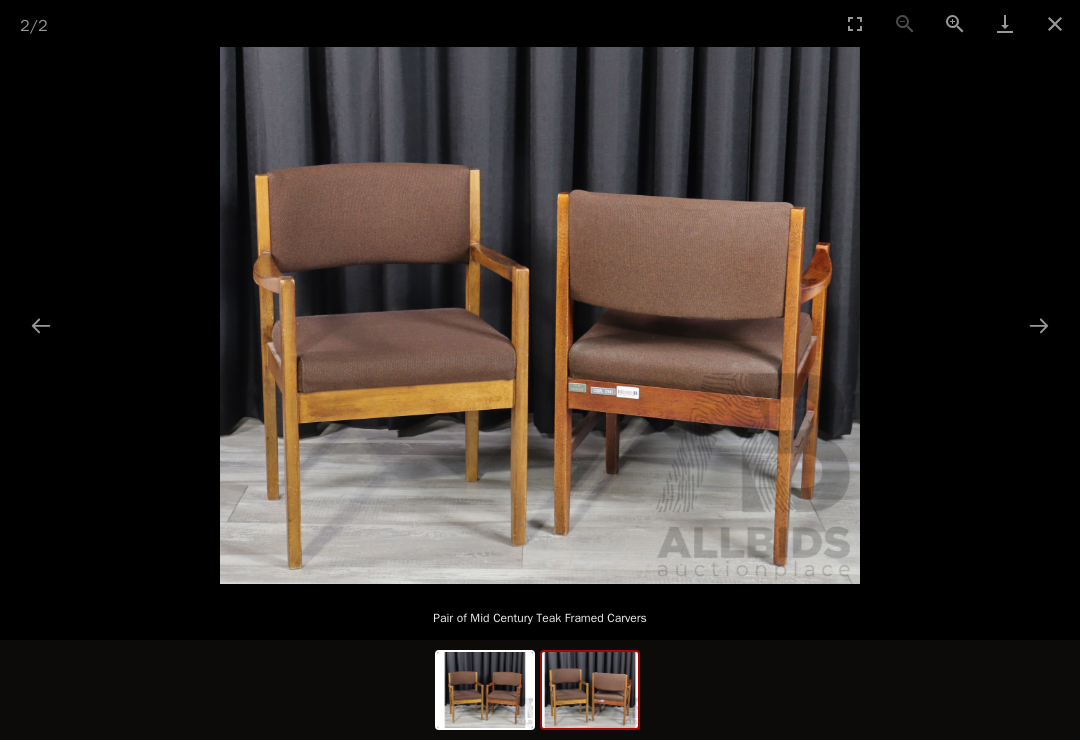 click at bounding box center [485, 690] 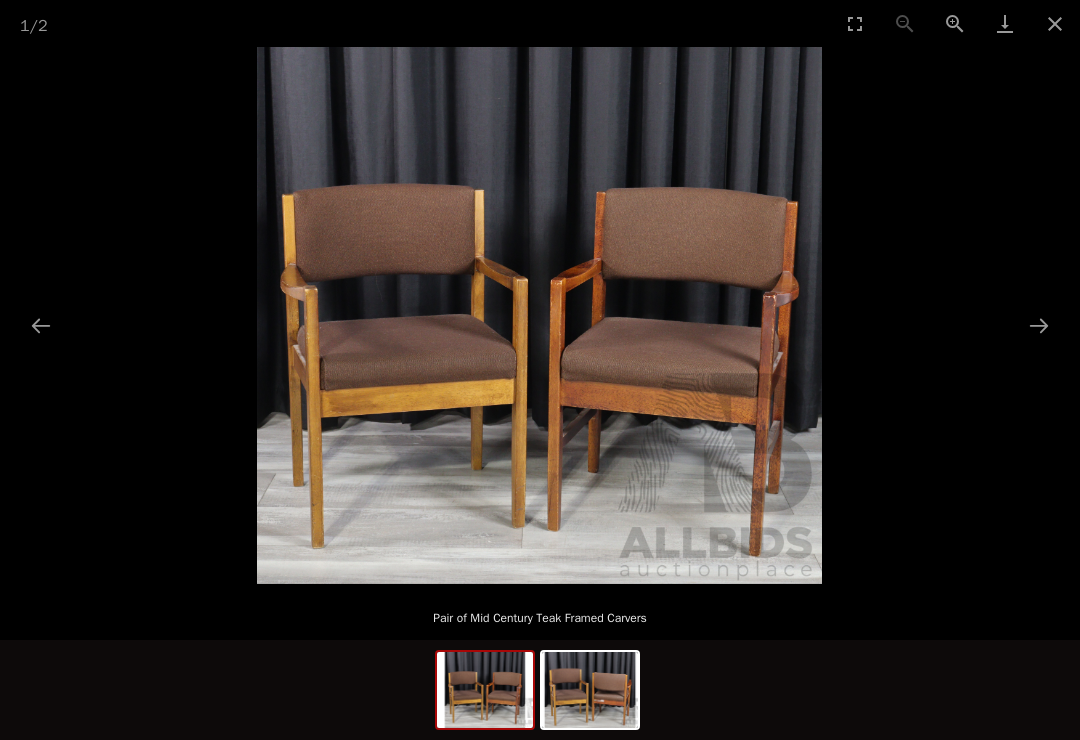 click at bounding box center [1055, 23] 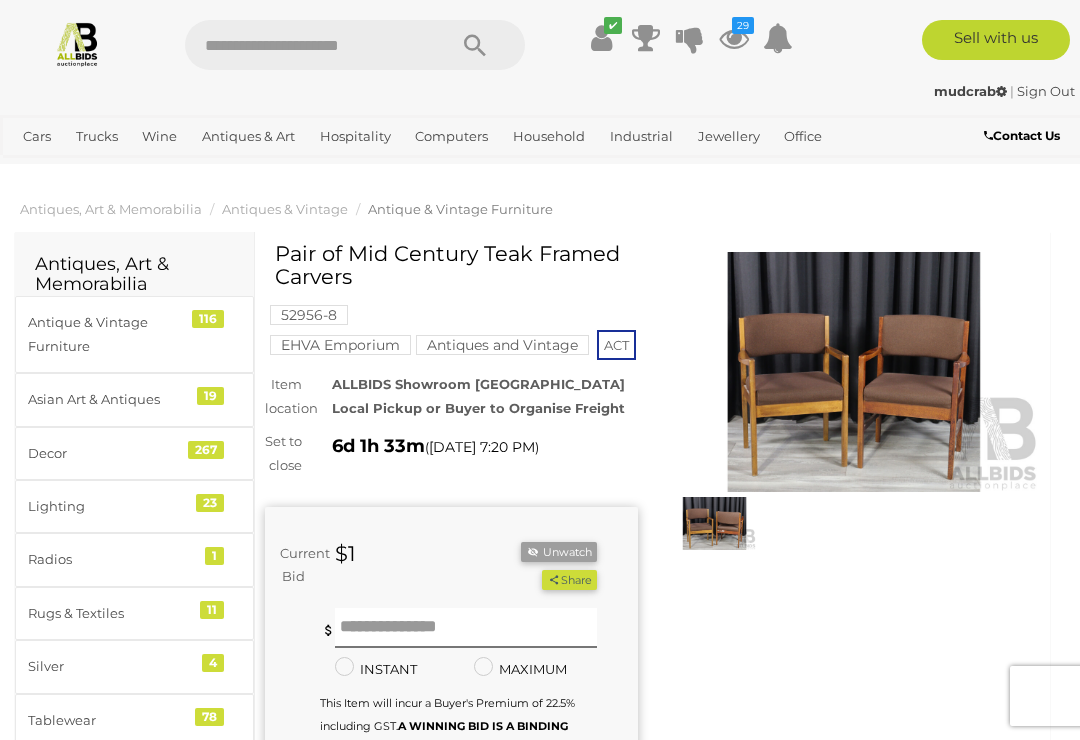 click on "Unwatch" at bounding box center (559, 552) 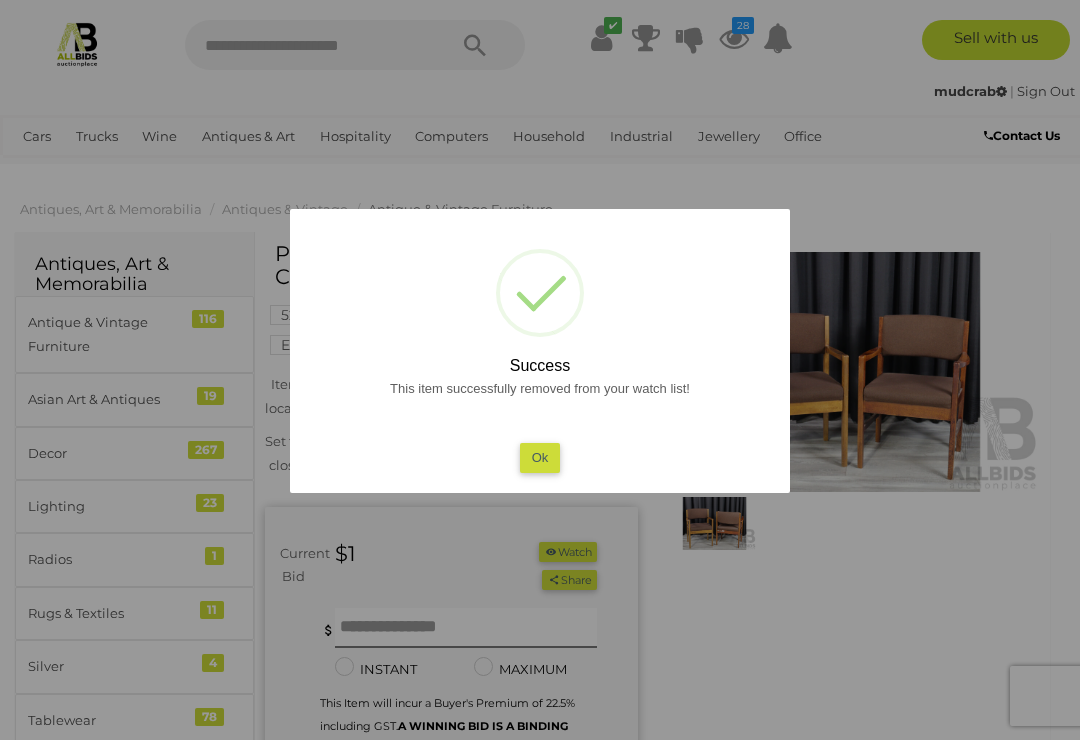 click on "Ok" at bounding box center (540, 457) 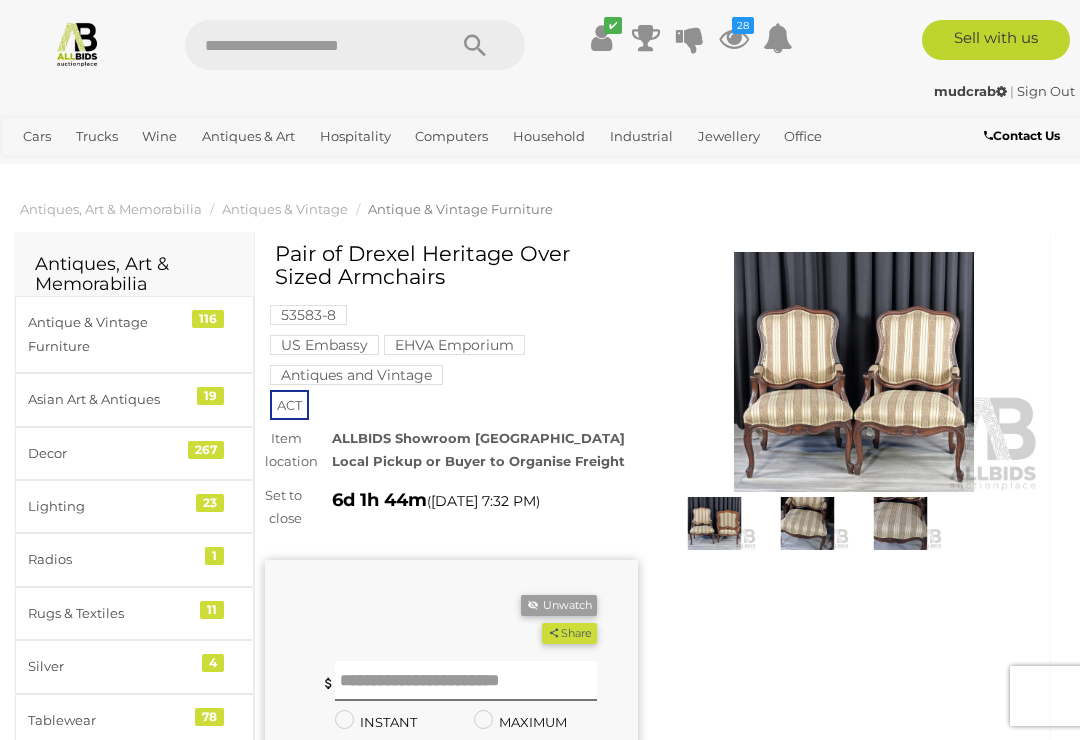 scroll, scrollTop: 0, scrollLeft: 0, axis: both 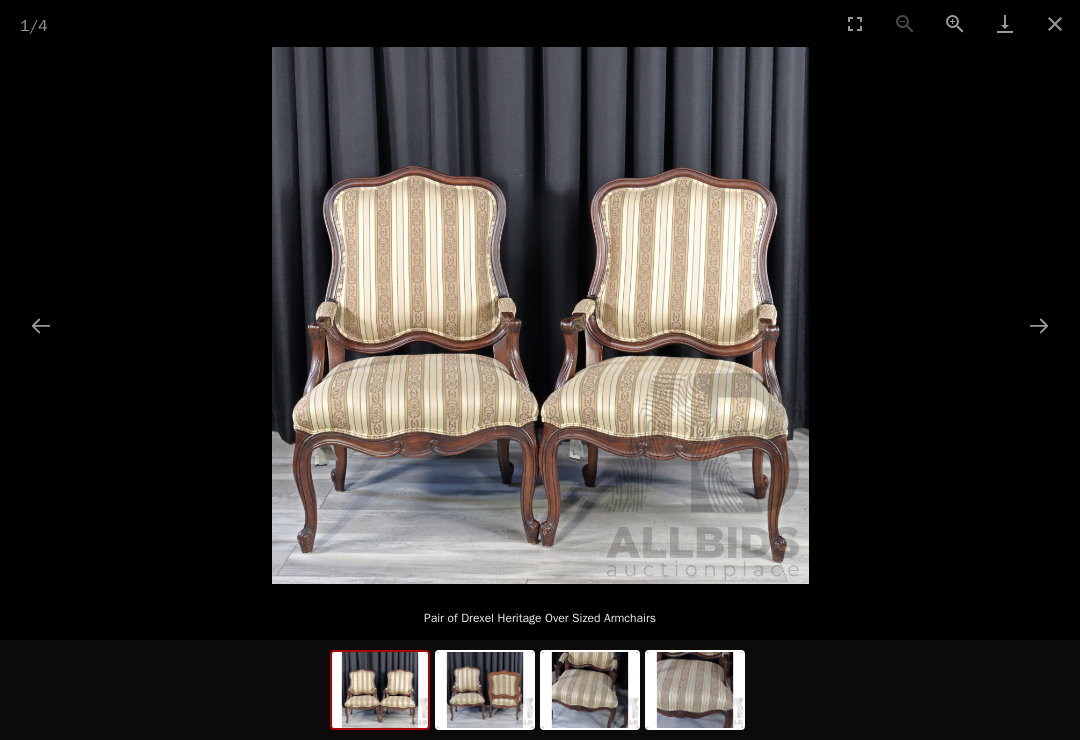 click at bounding box center (590, 690) 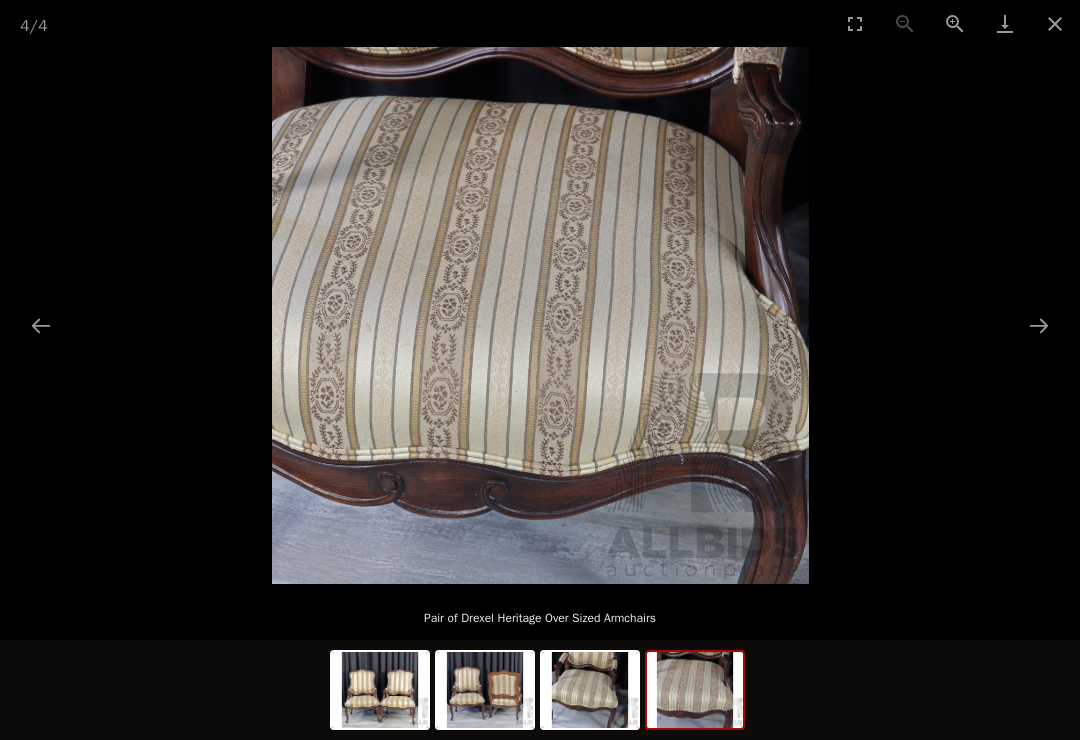 click at bounding box center [695, 690] 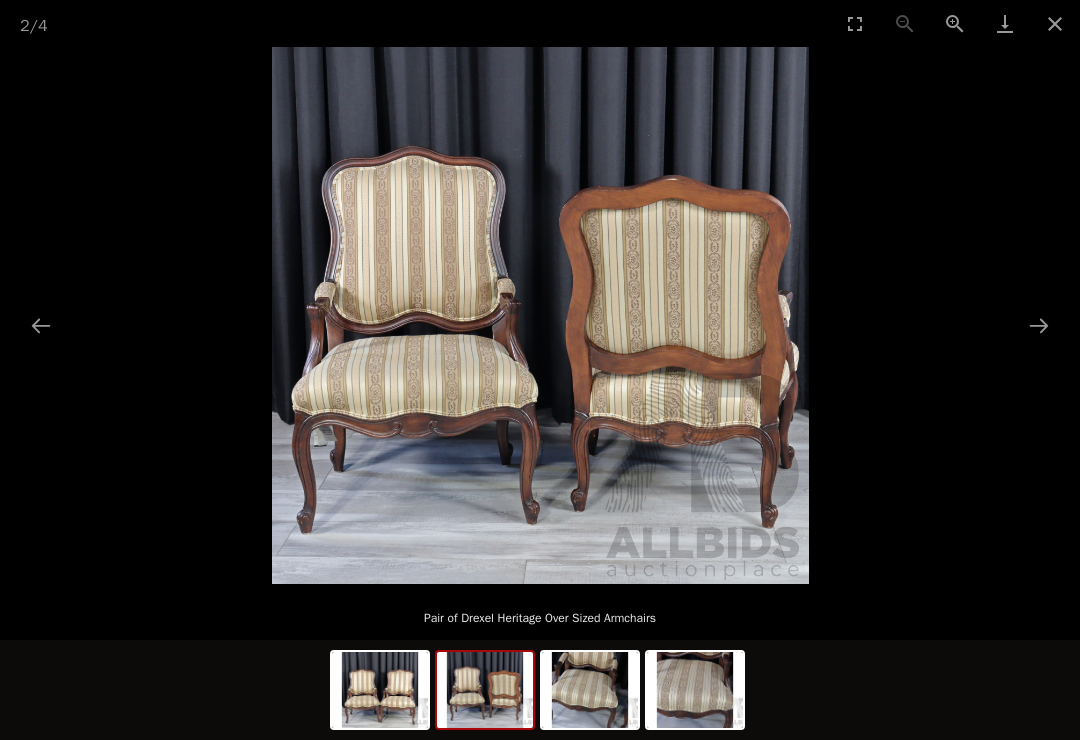 click at bounding box center [485, 690] 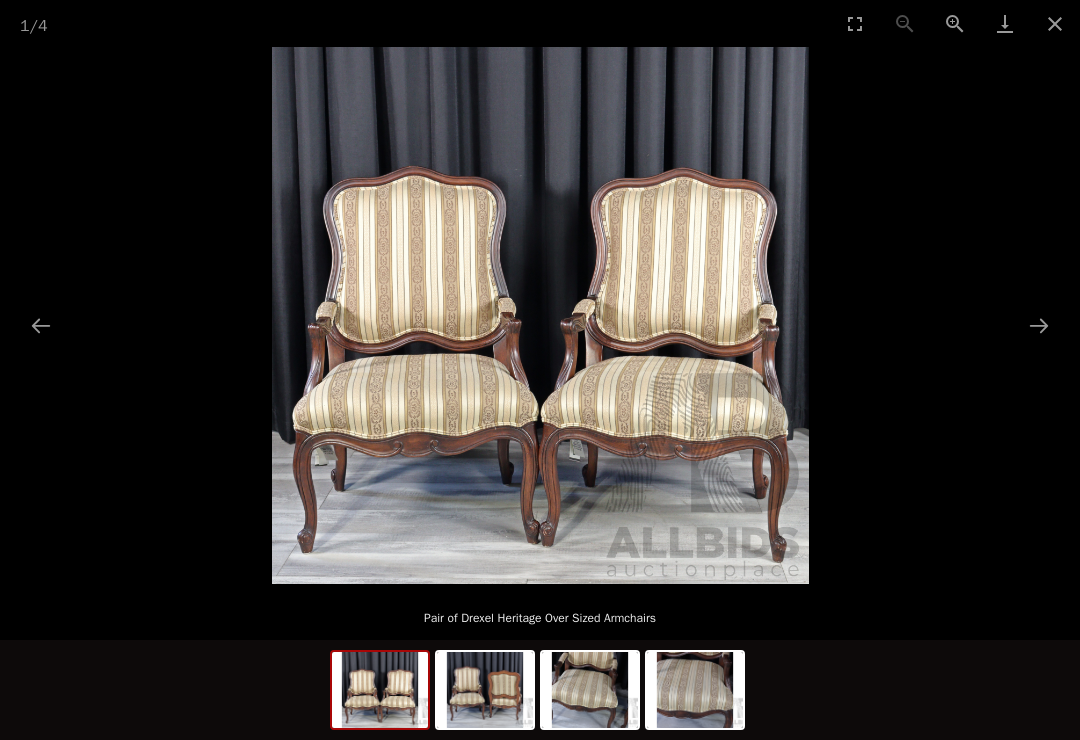 click at bounding box center [380, 690] 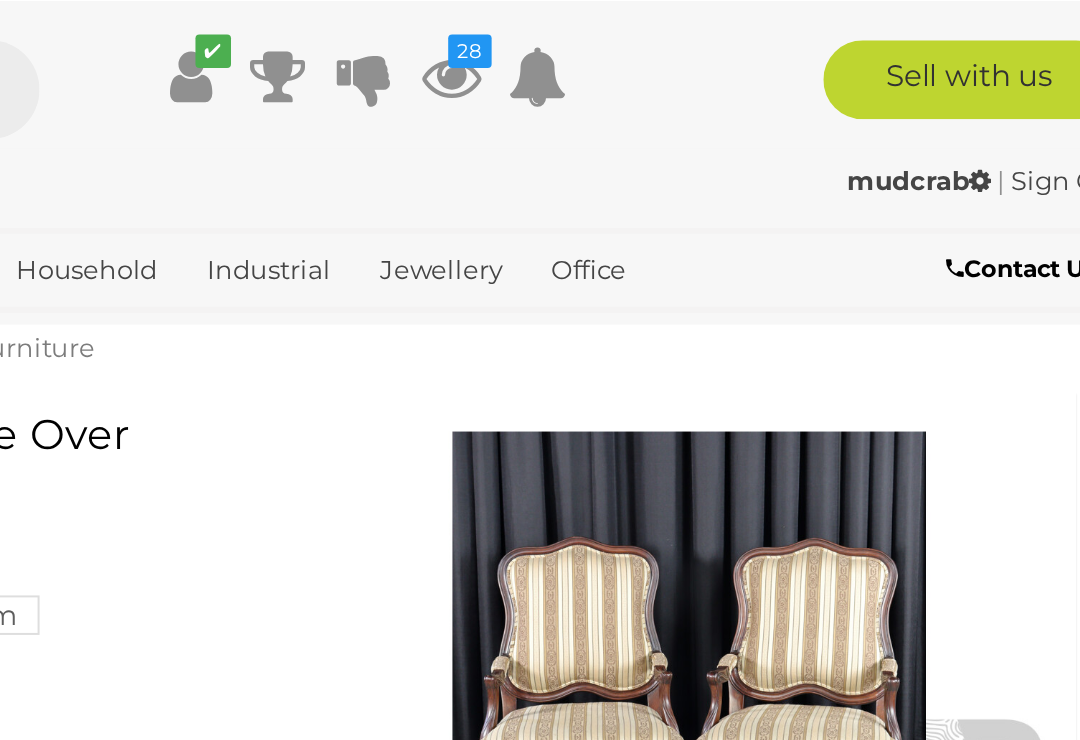scroll, scrollTop: 0, scrollLeft: 0, axis: both 